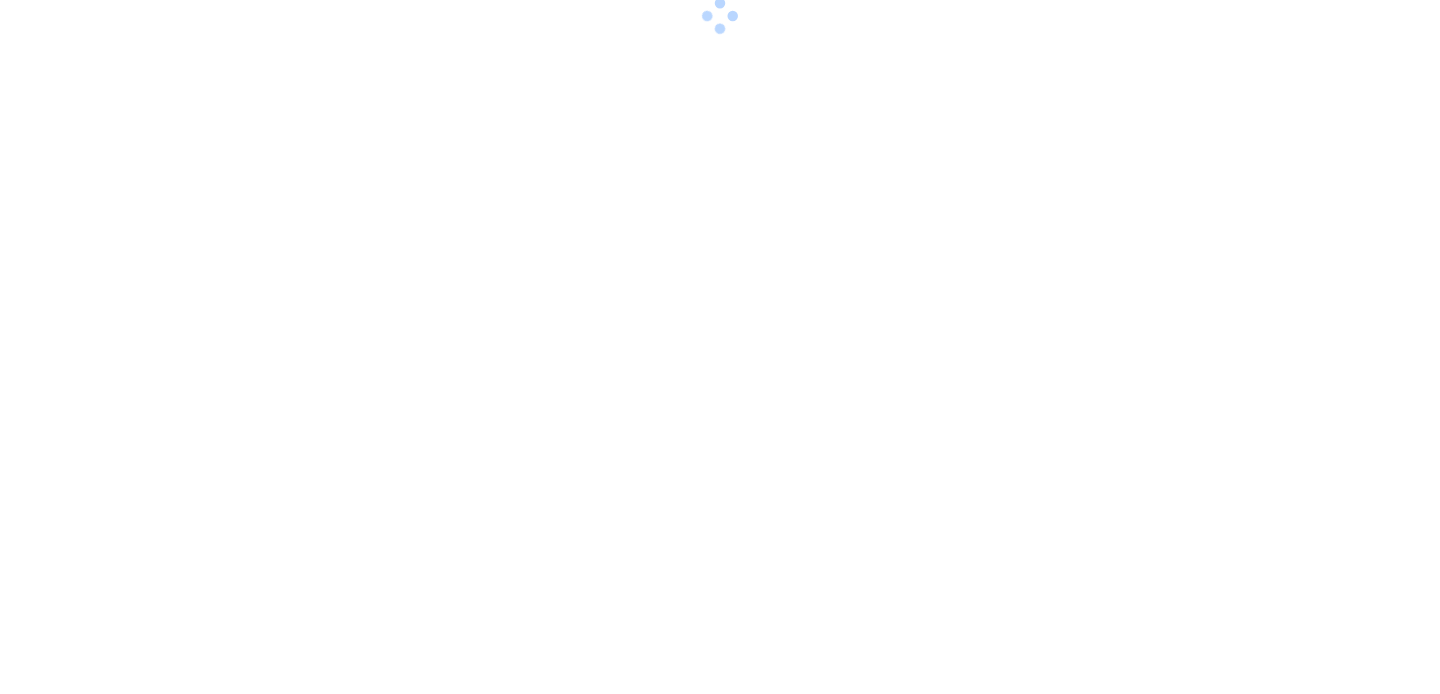 scroll, scrollTop: 0, scrollLeft: 0, axis: both 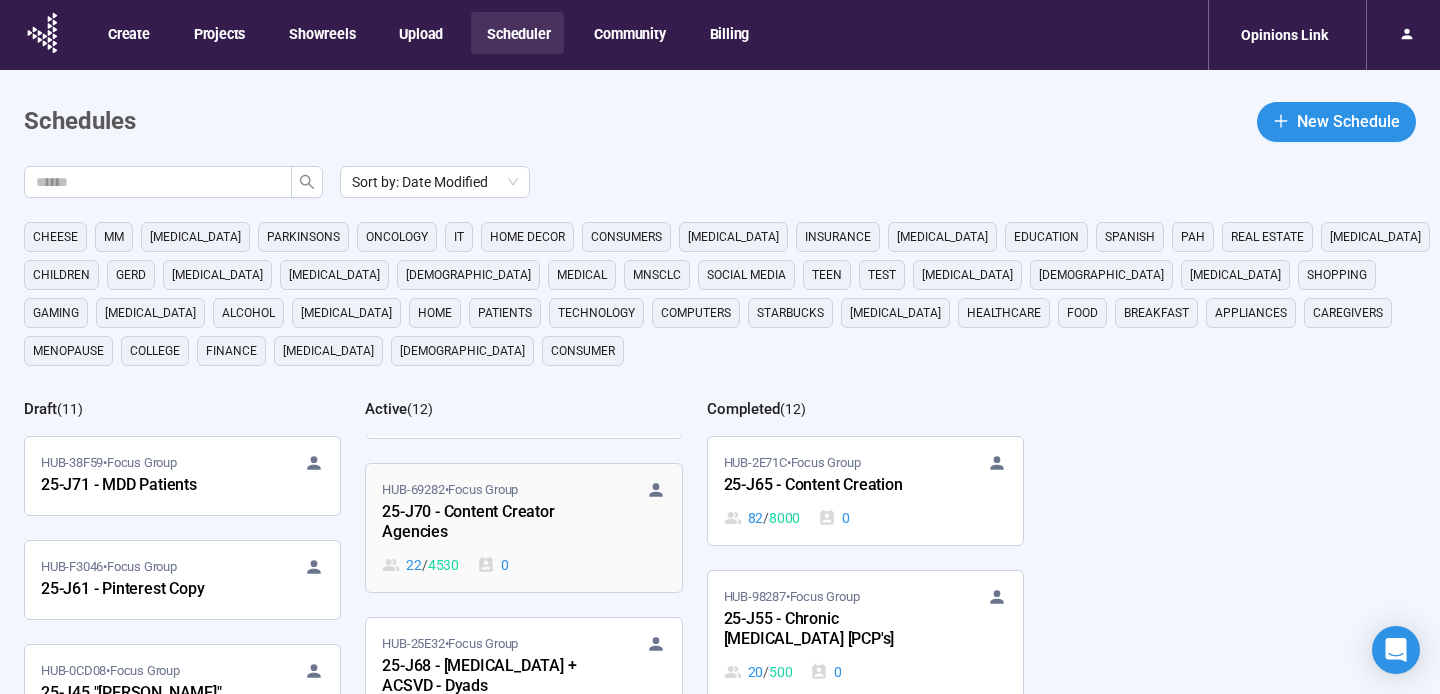 click on "25-J70 - Content Creator Agencies" at bounding box center (492, 523) 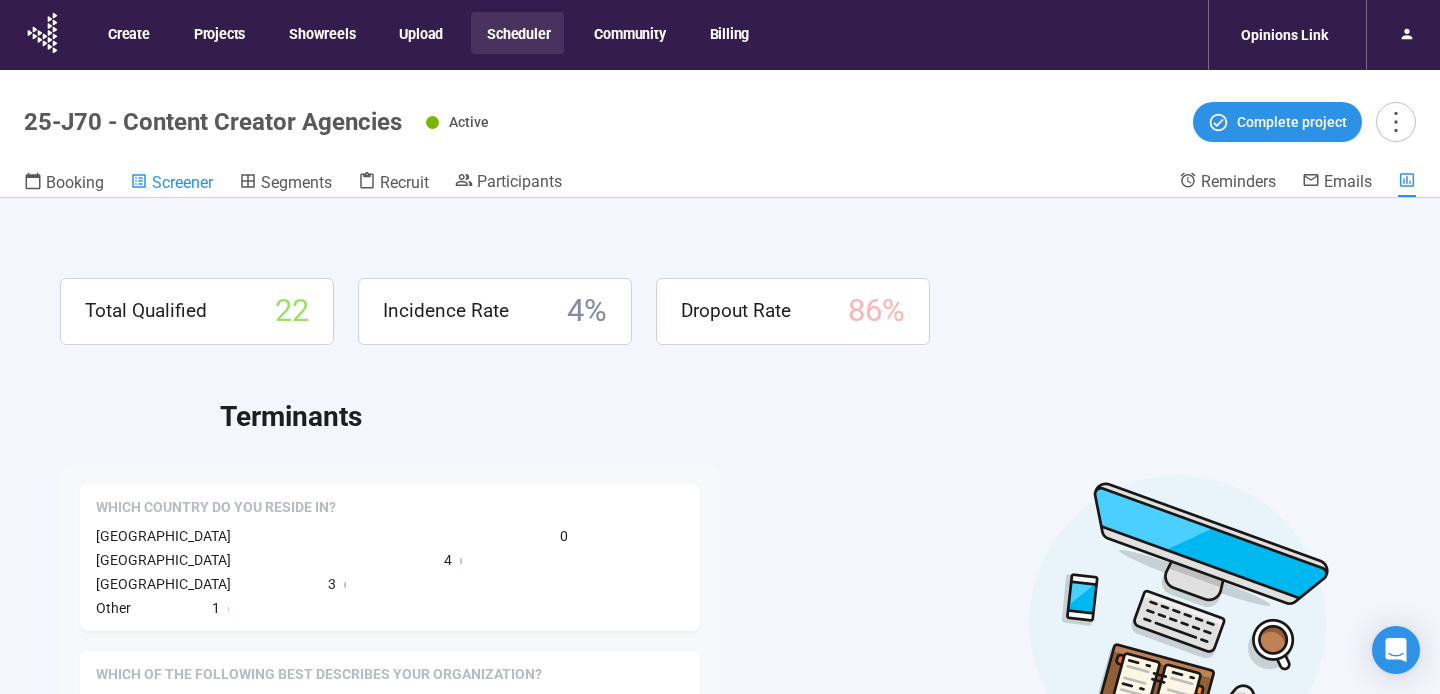 click on "Screener" at bounding box center (182, 182) 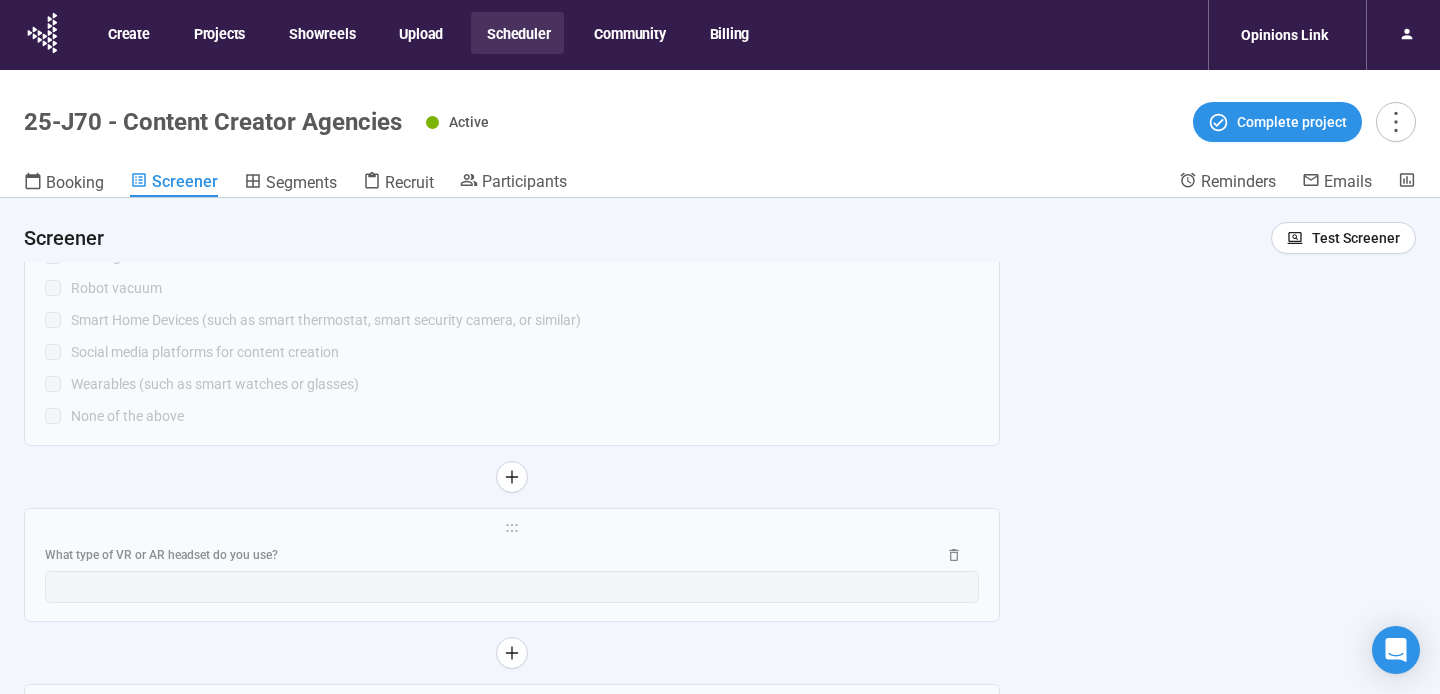 scroll, scrollTop: 11962, scrollLeft: 0, axis: vertical 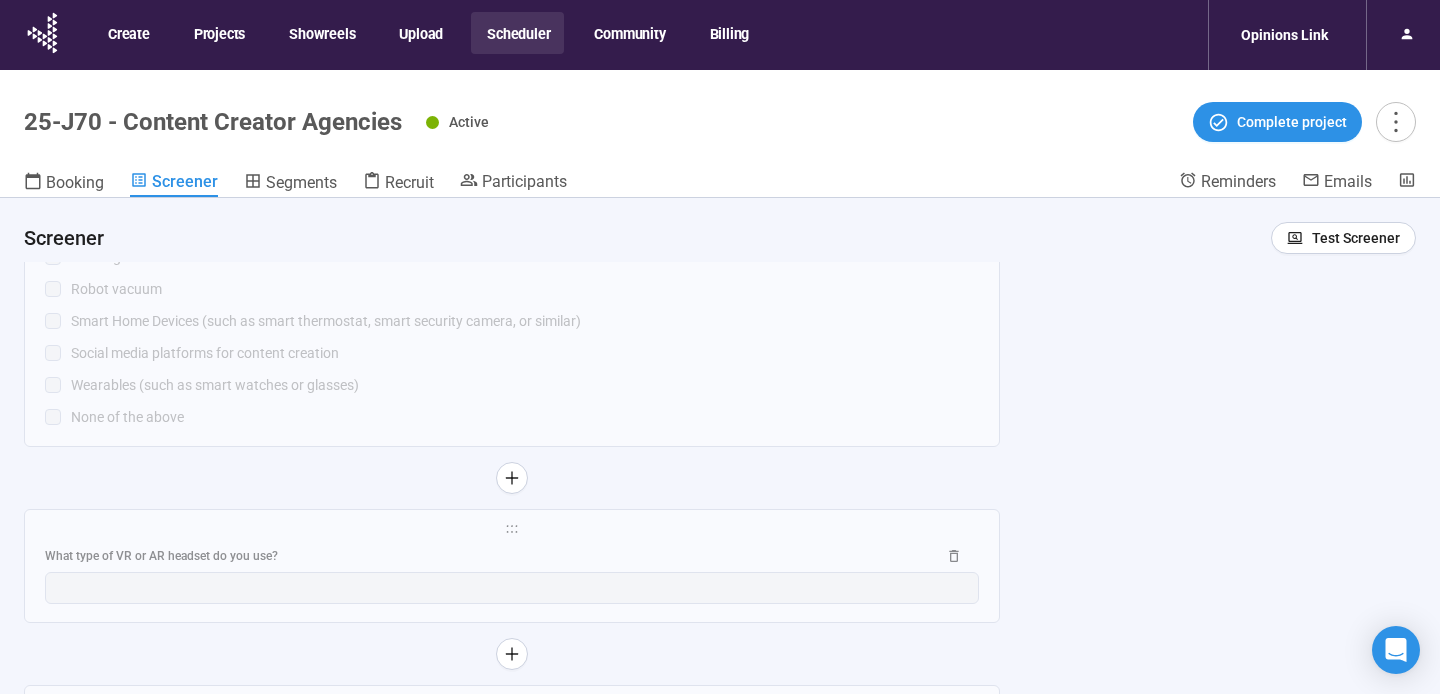 click at bounding box center [512, 478] 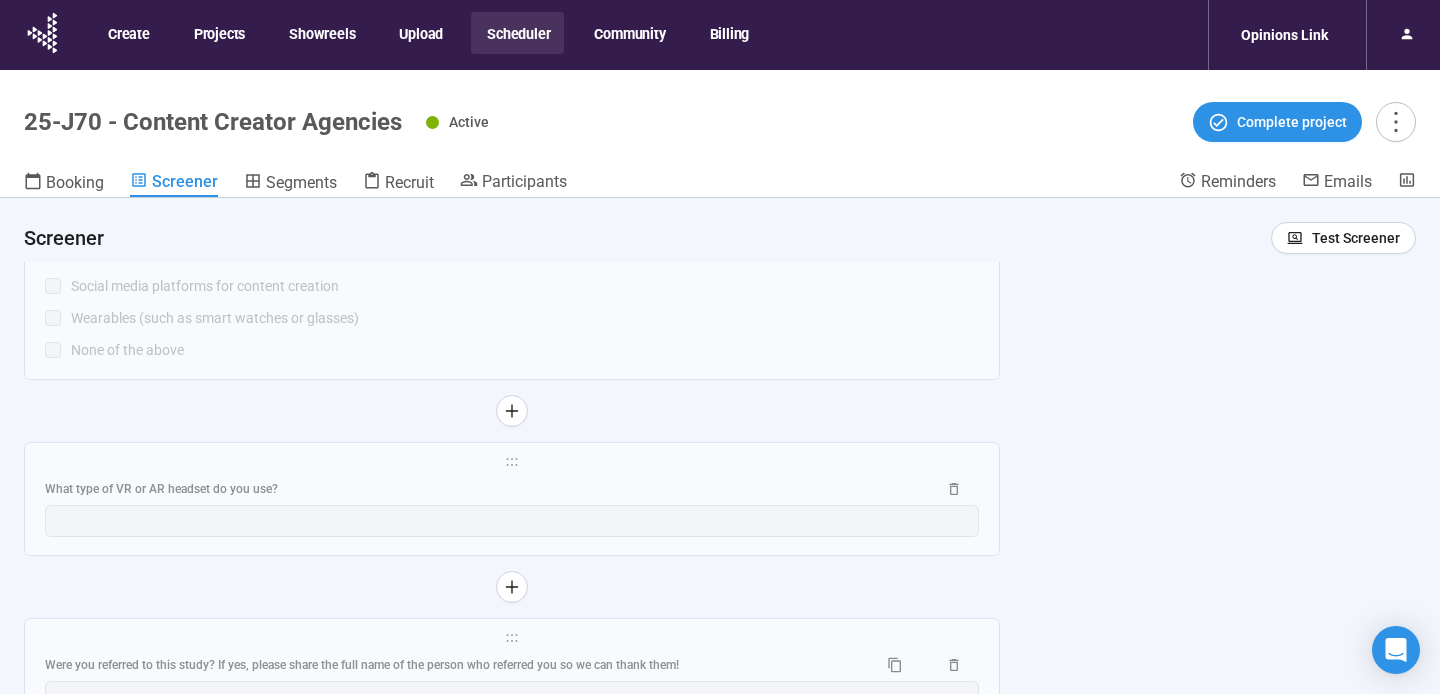 scroll, scrollTop: 12040, scrollLeft: 0, axis: vertical 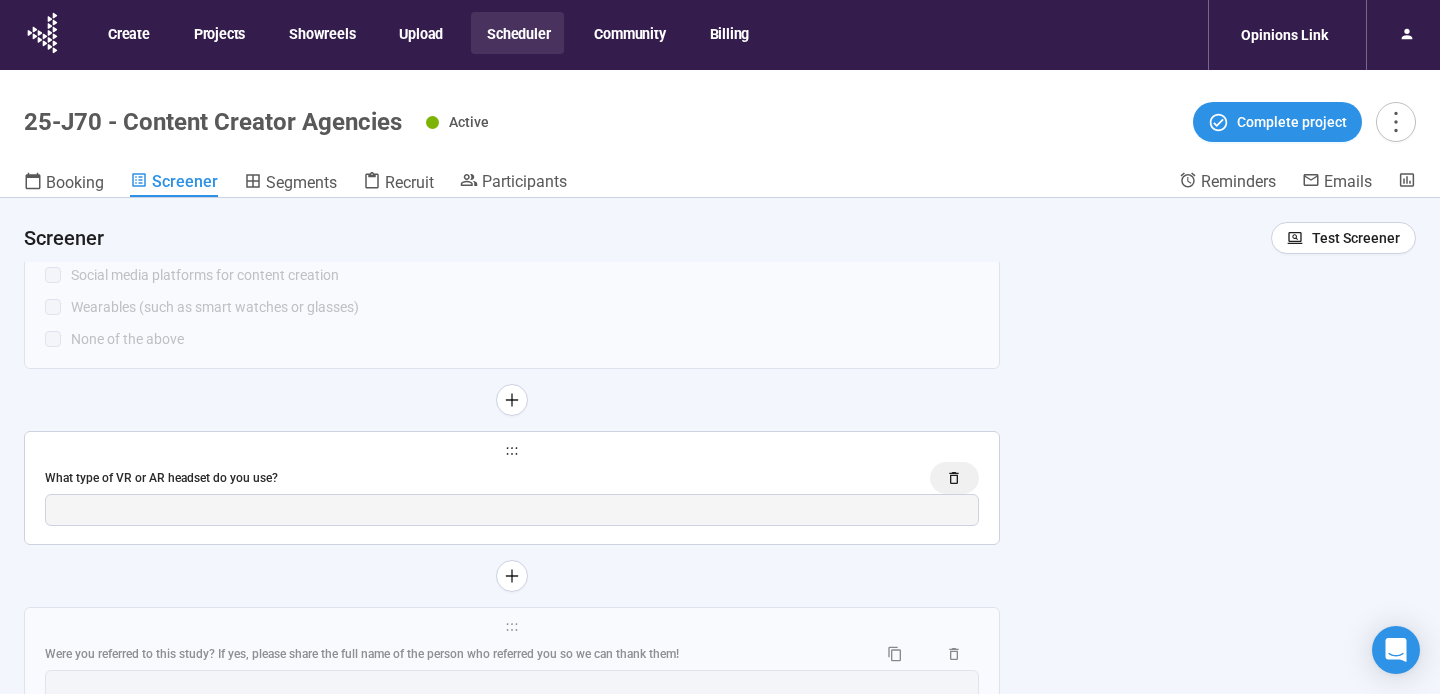 click 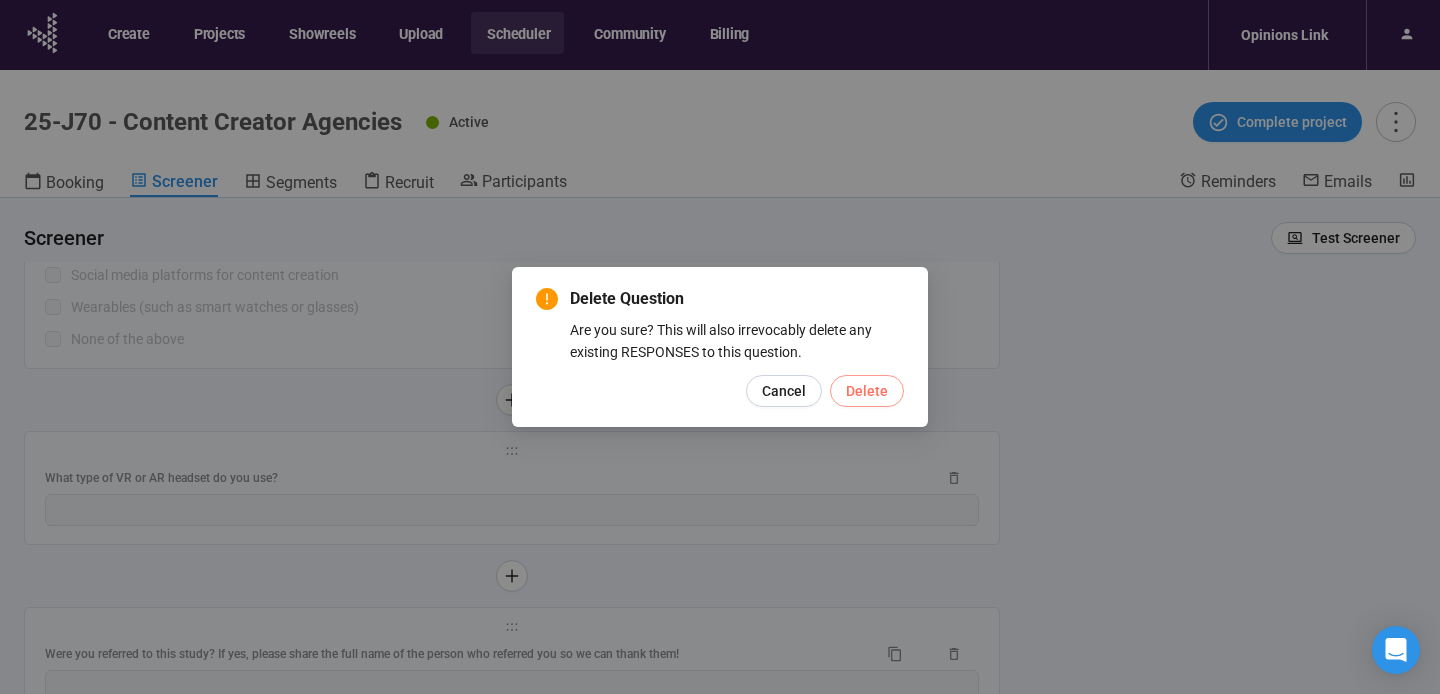 click on "Delete" at bounding box center (867, 391) 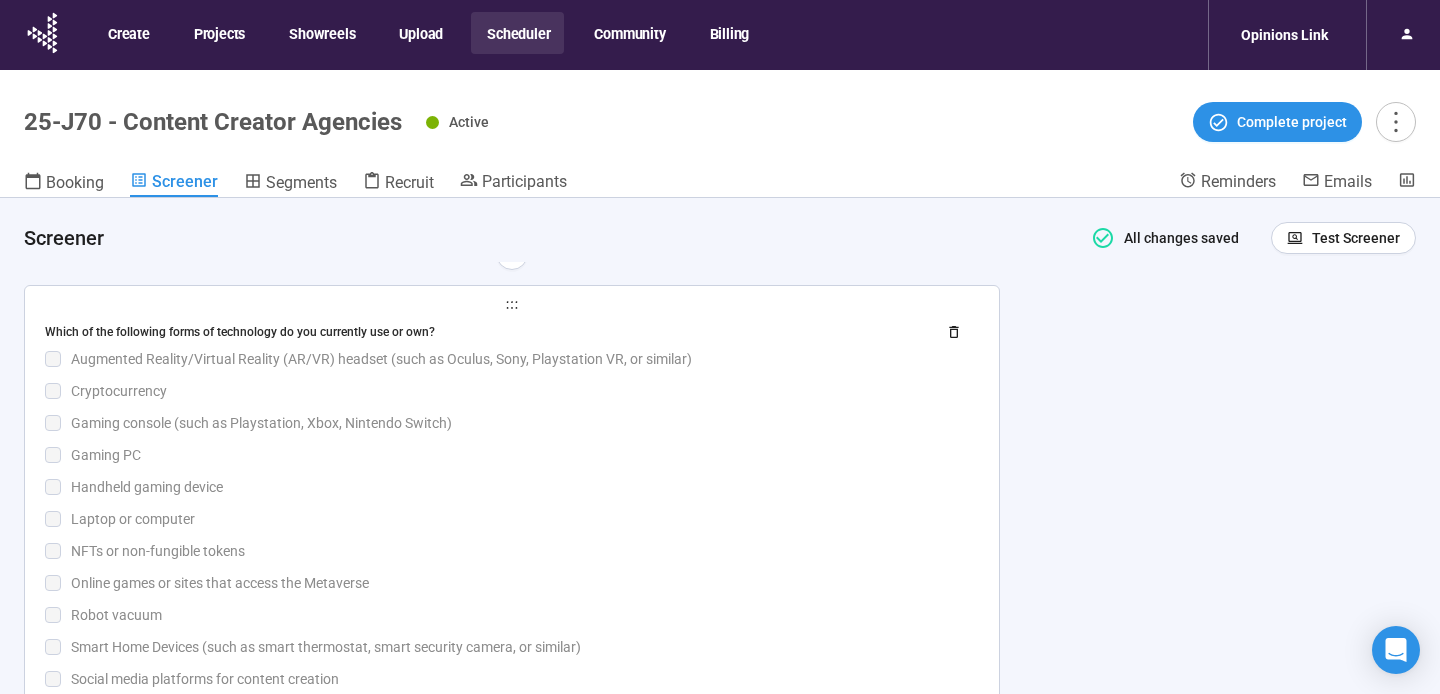 scroll, scrollTop: 11638, scrollLeft: 0, axis: vertical 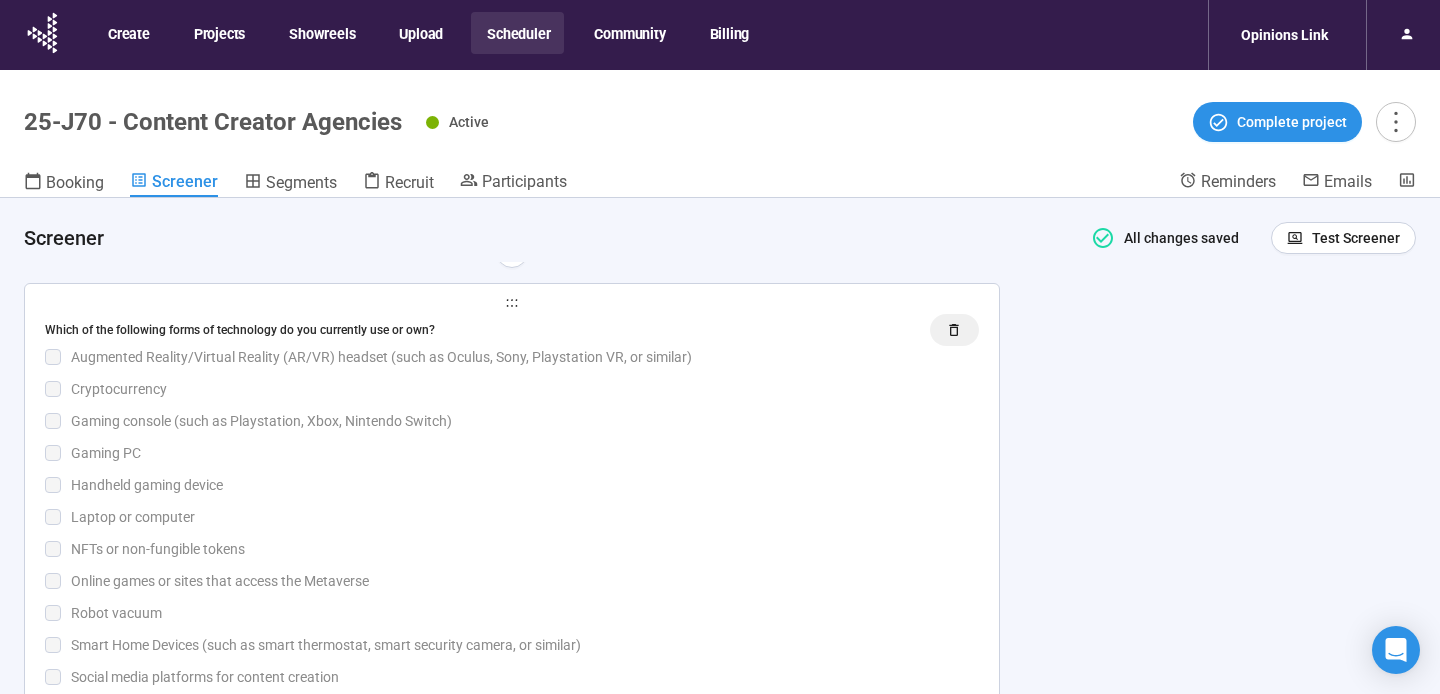 click 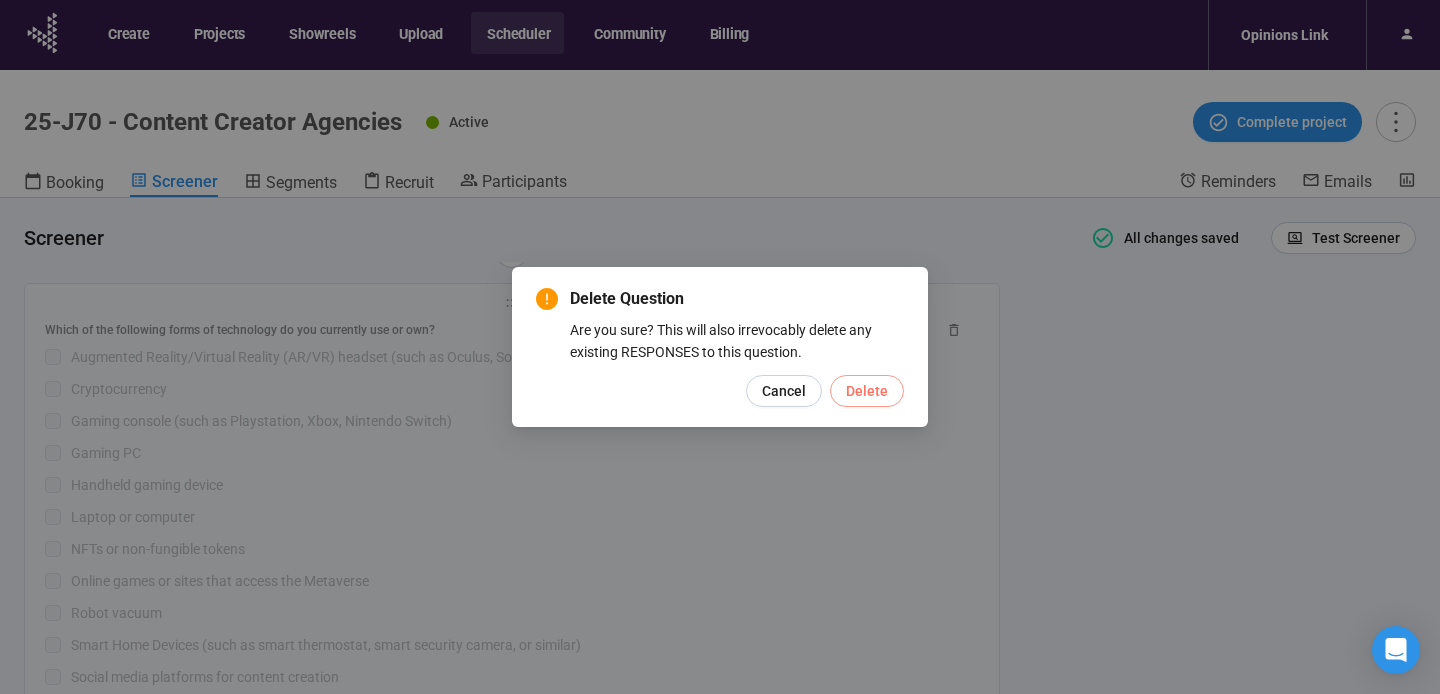 click on "Delete" at bounding box center (867, 391) 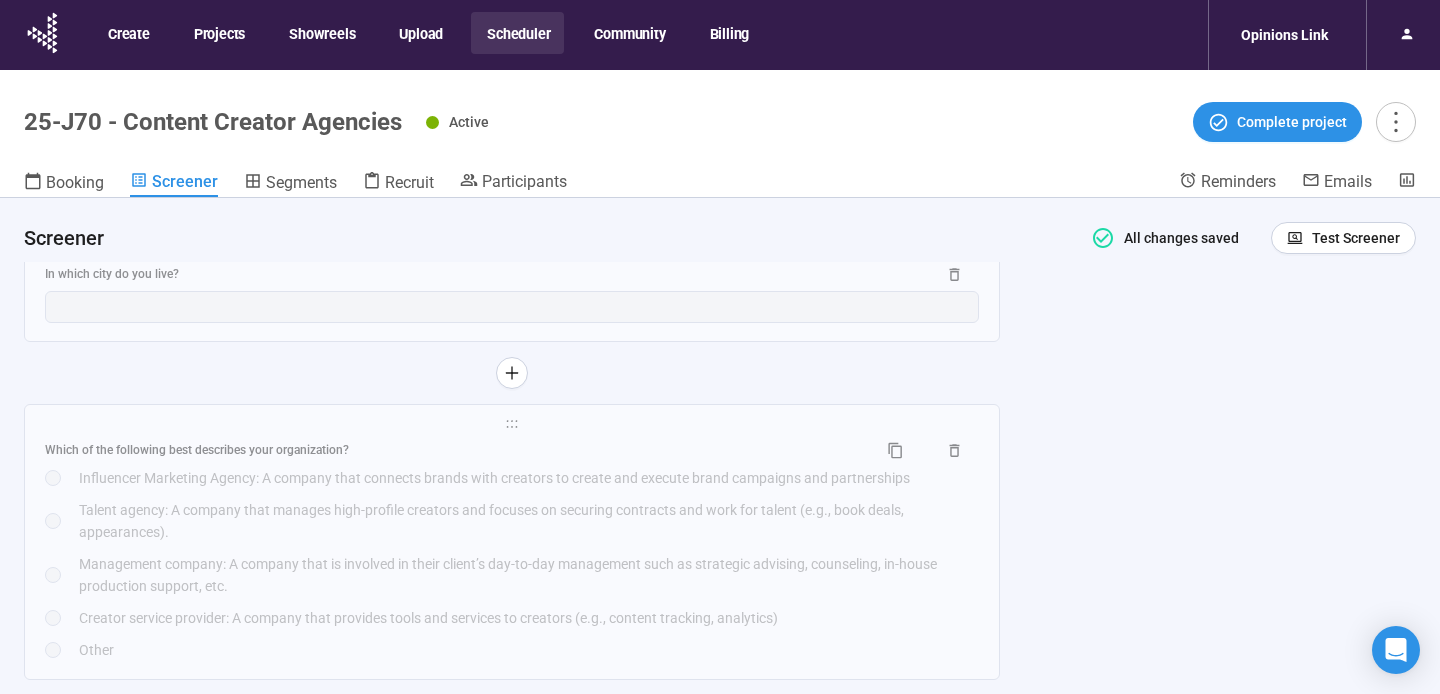 scroll, scrollTop: 3123, scrollLeft: 0, axis: vertical 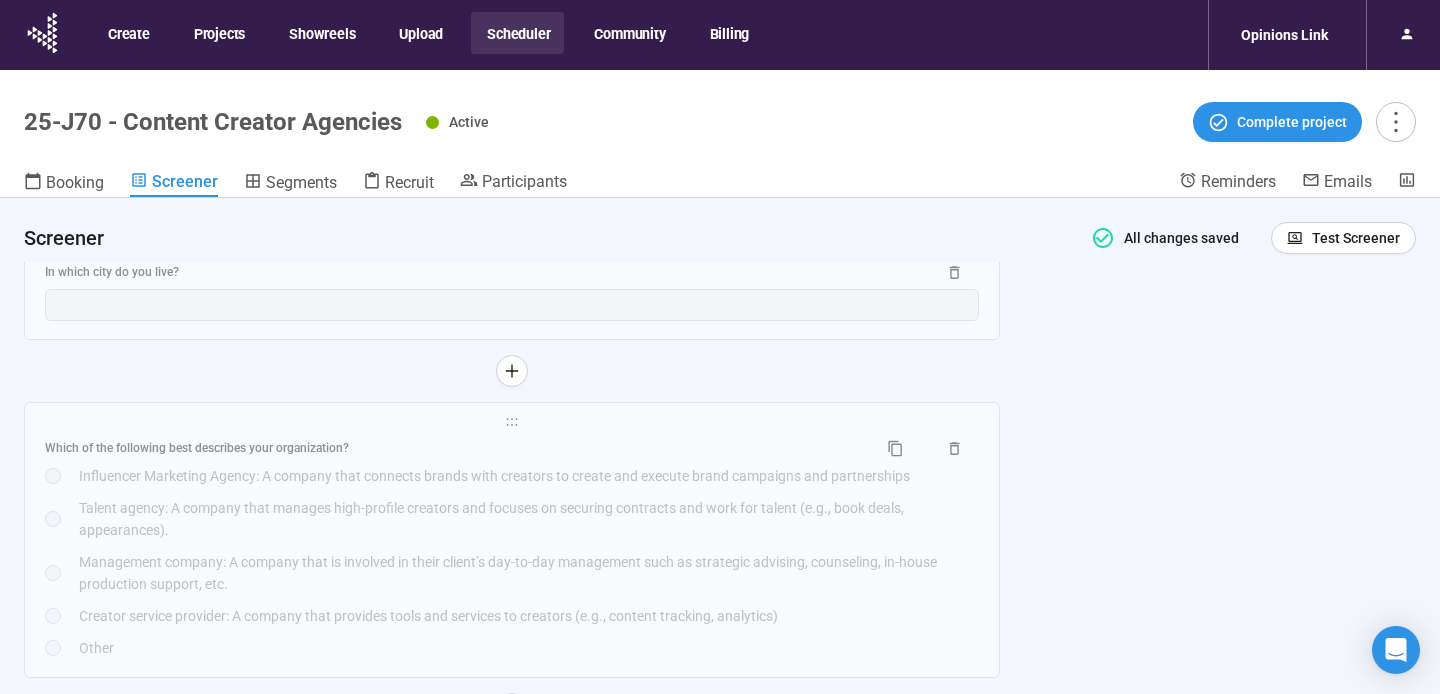 click on "Talent agency: A company that manages high-profile creators and focuses on securing contracts and work for talent (e.g., book deals, appearances)." at bounding box center (529, 519) 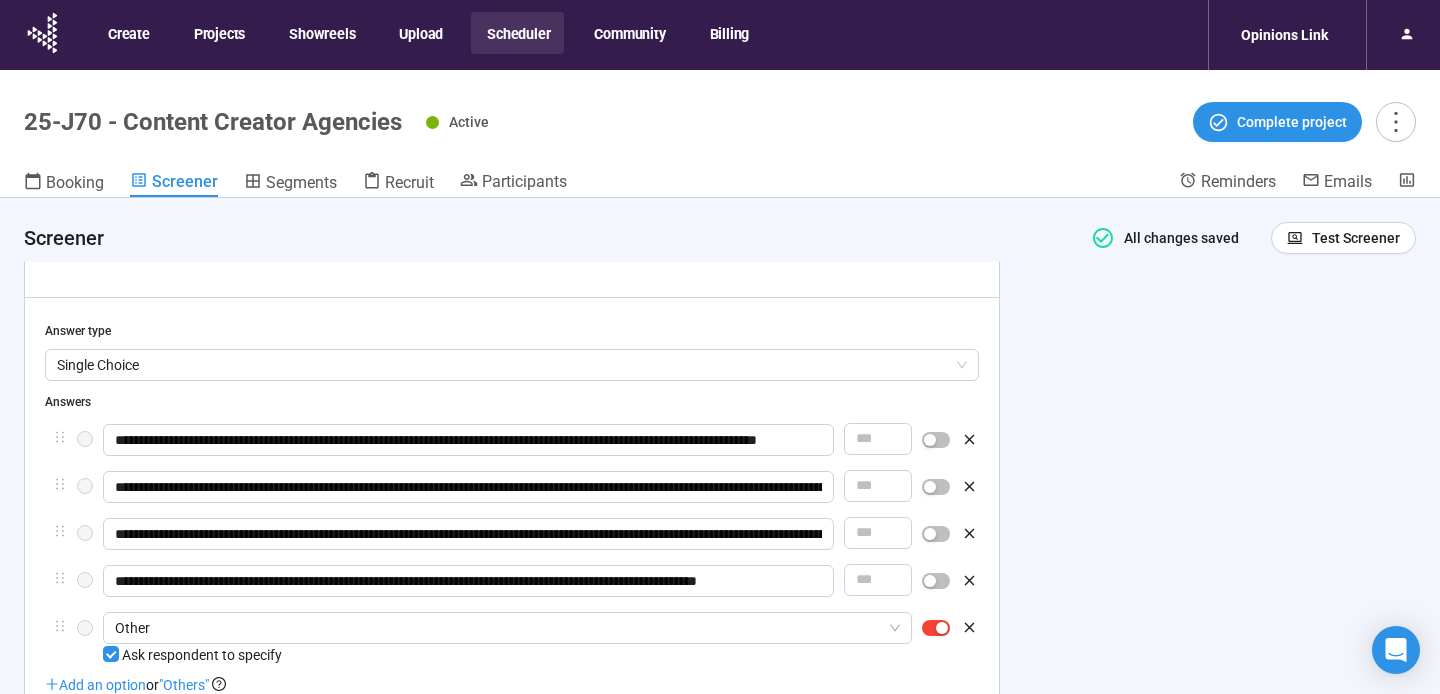 scroll, scrollTop: 65, scrollLeft: 0, axis: vertical 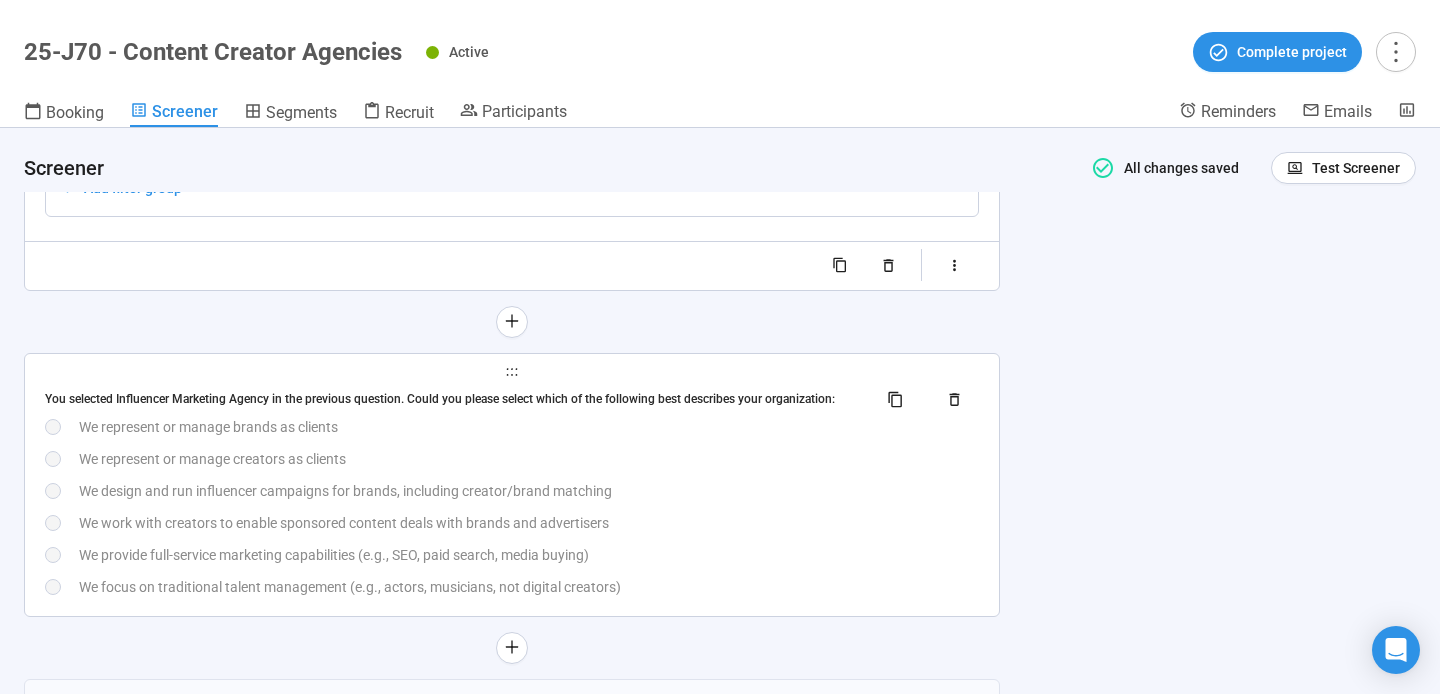 click on "We design and run influencer campaigns for brands, including creator/brand matching" at bounding box center (529, 491) 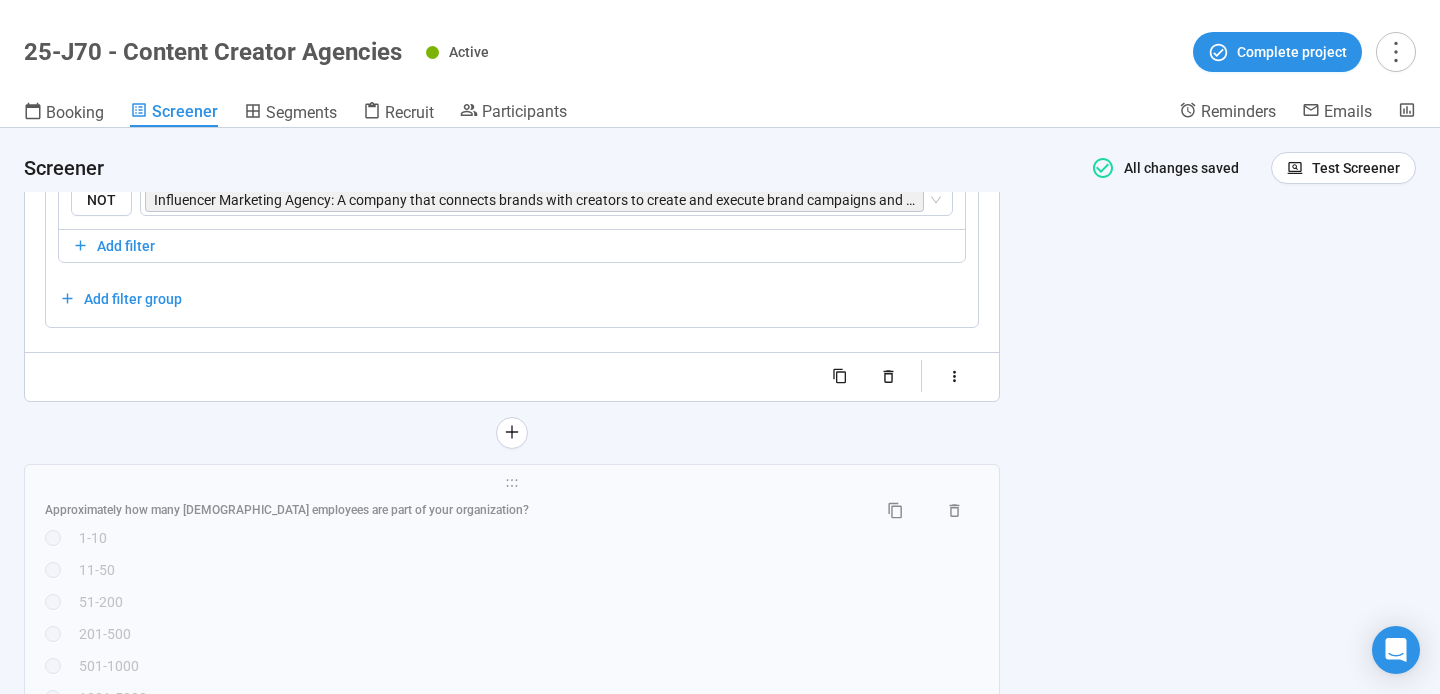 scroll, scrollTop: 4287, scrollLeft: 0, axis: vertical 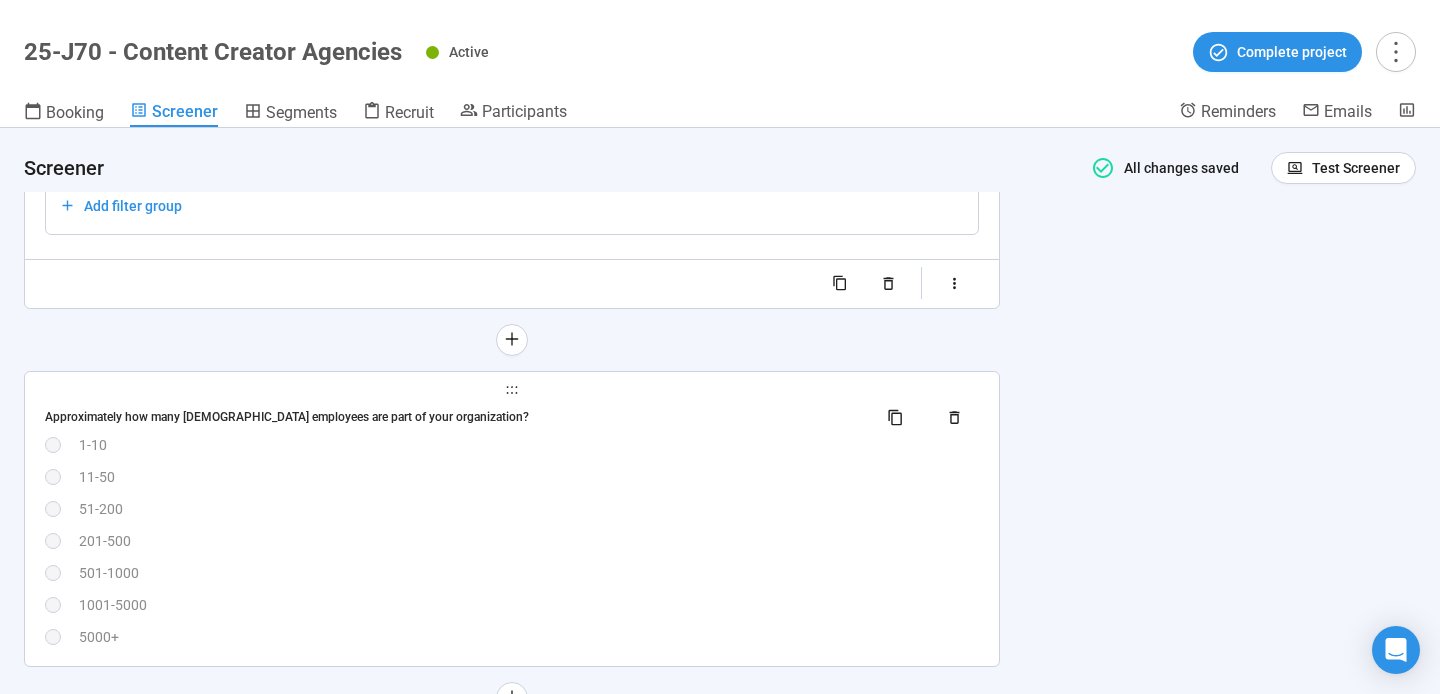 click on "Approximately how many [DEMOGRAPHIC_DATA] employees are part of your organization? 1-10 11-50 [PHONE_NUMBER] [PHONE_NUMBER] 5000+" at bounding box center (512, 525) 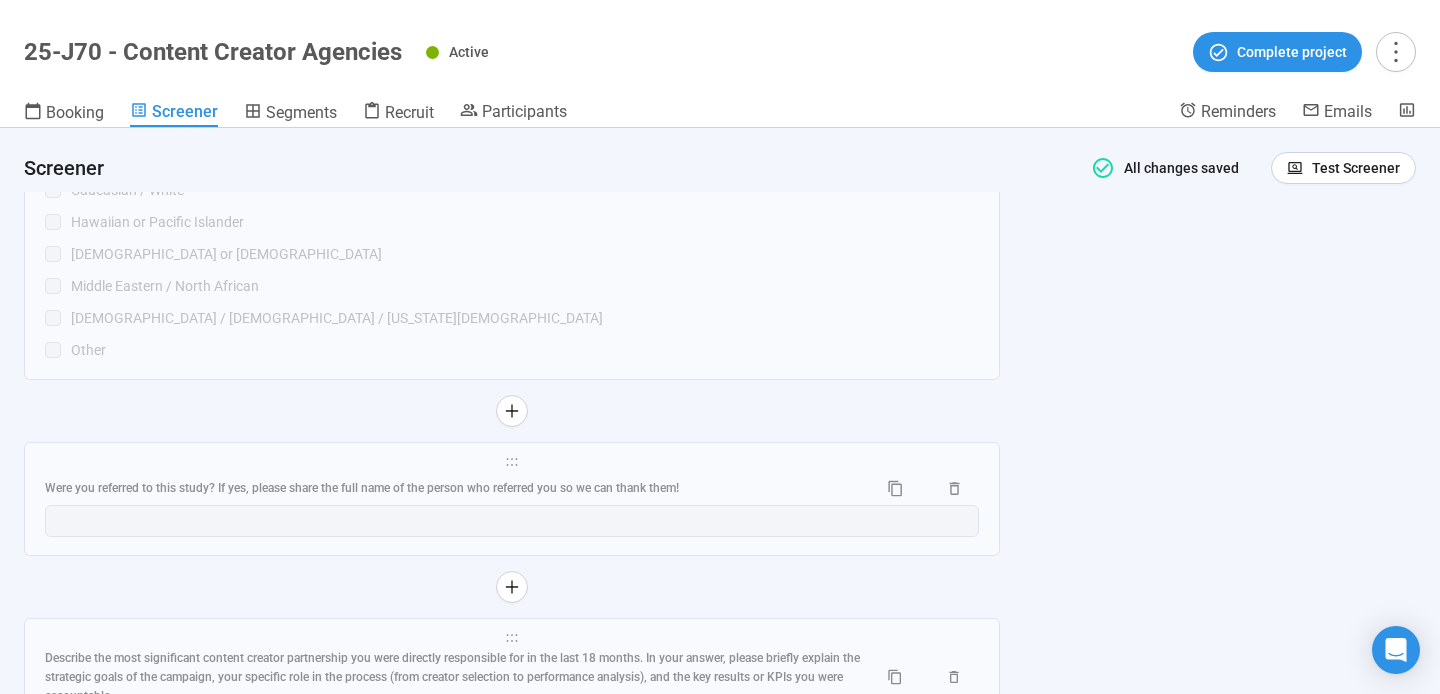 scroll, scrollTop: 11951, scrollLeft: 0, axis: vertical 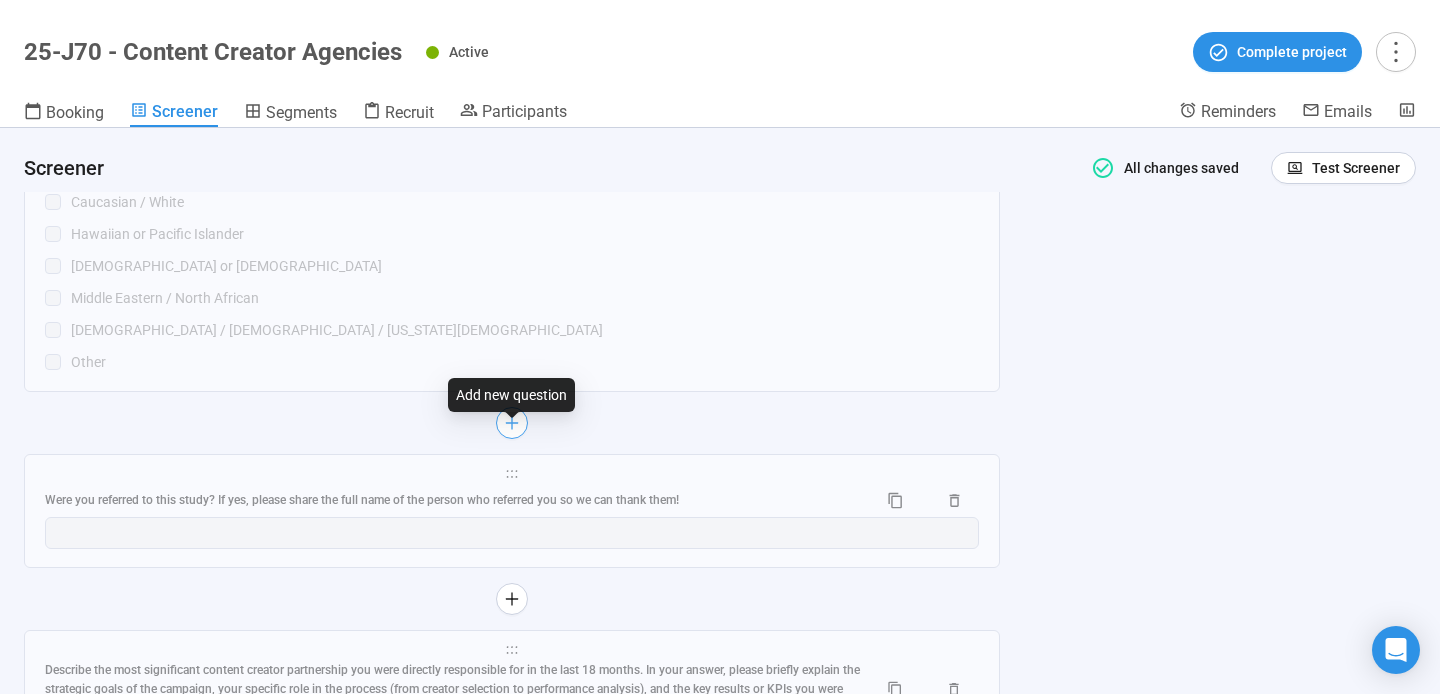 click 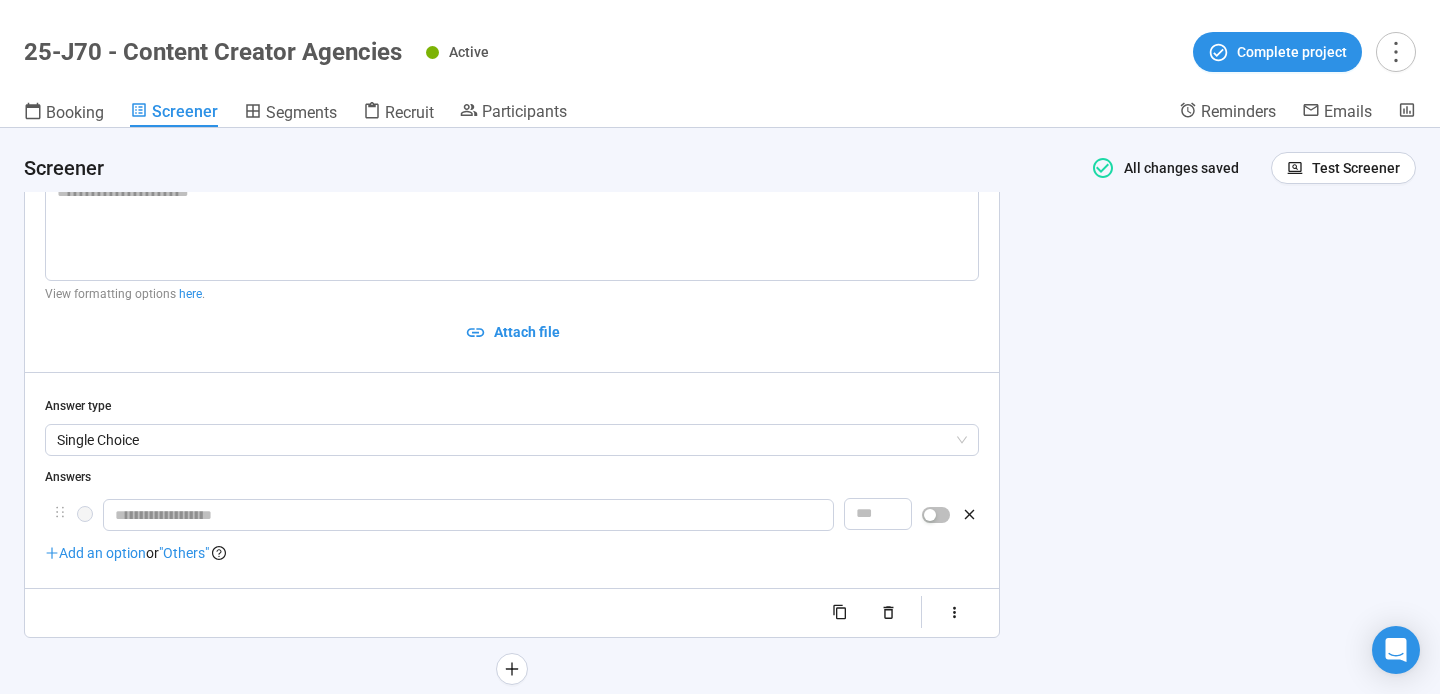 scroll, scrollTop: 11373, scrollLeft: 0, axis: vertical 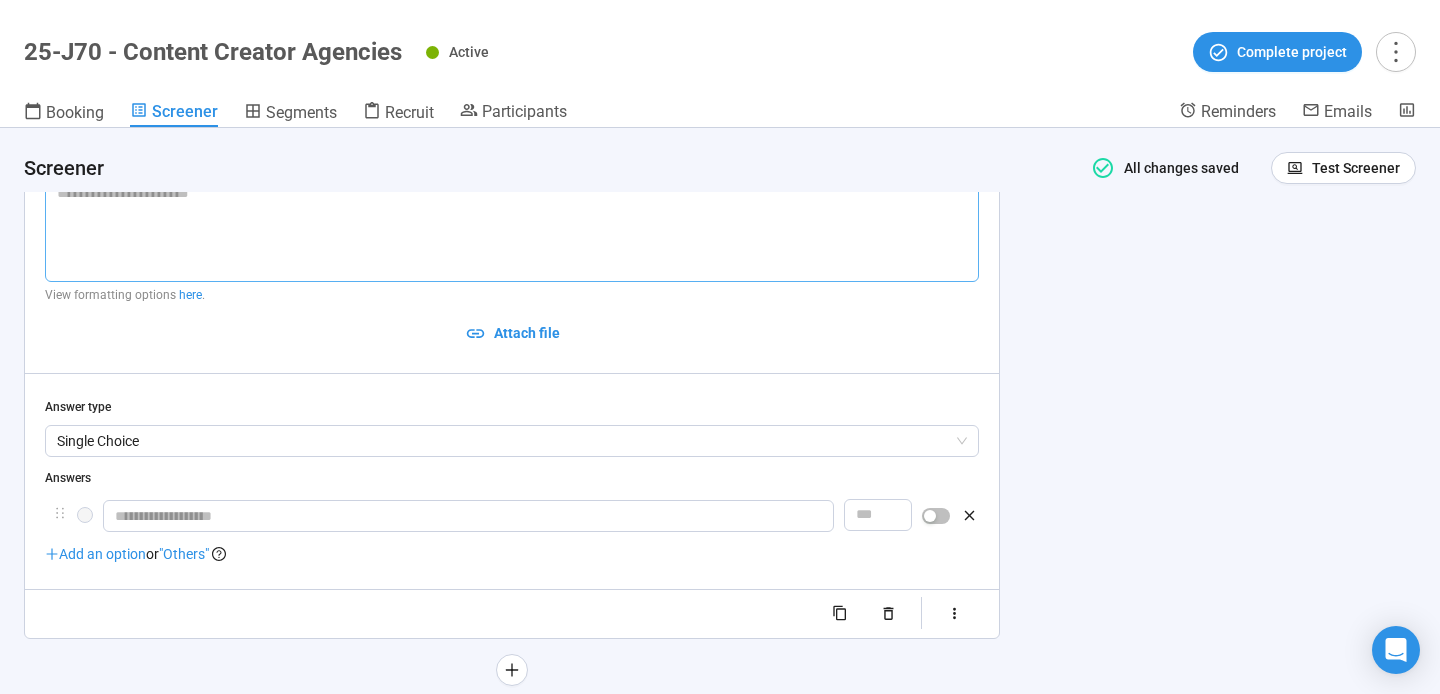 click at bounding box center [512, 229] 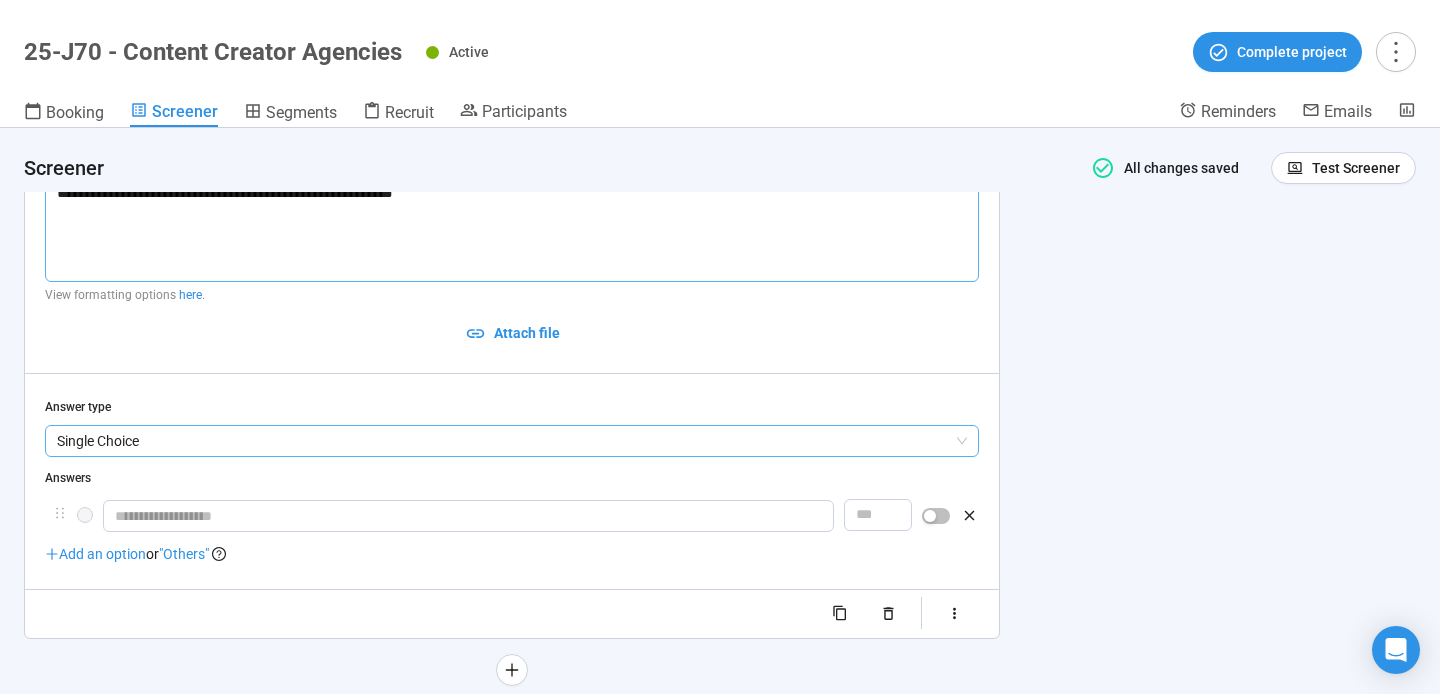 click on "Single Choice" at bounding box center [512, 441] 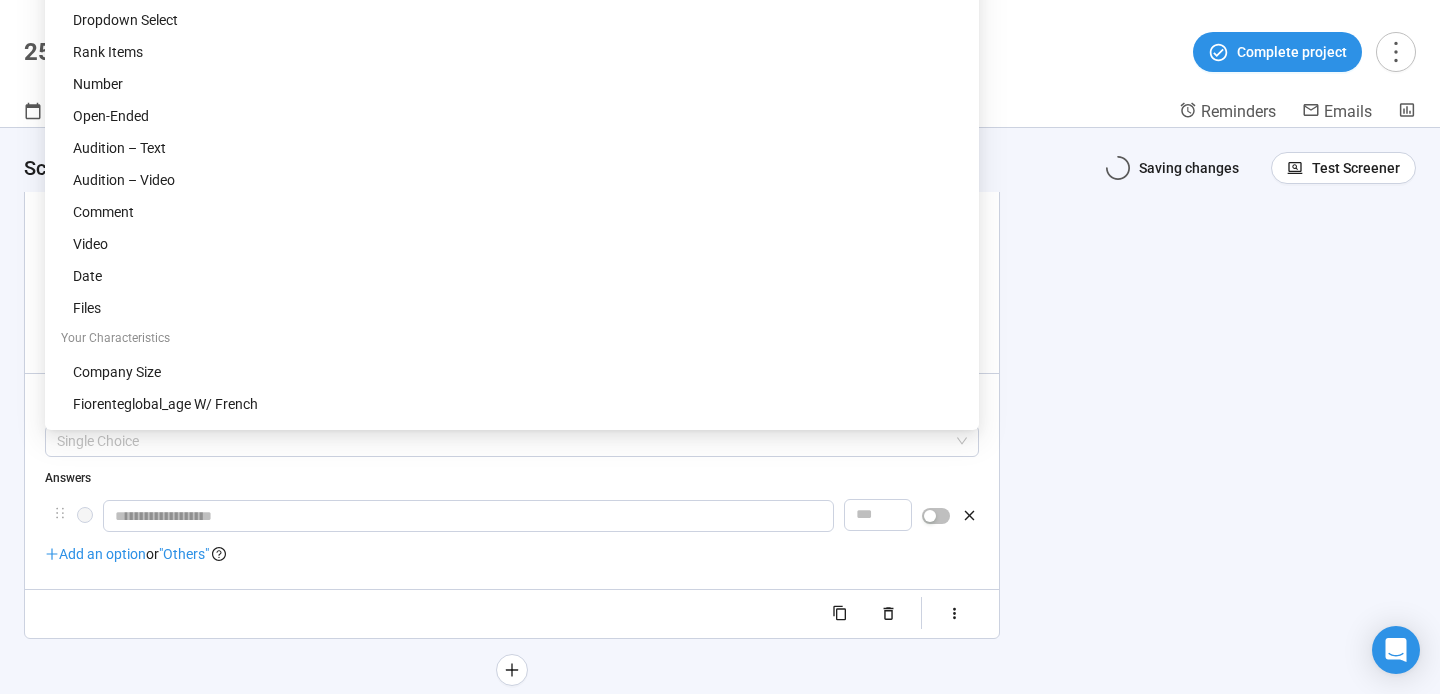 click on "Open-Ended" at bounding box center [518, 116] 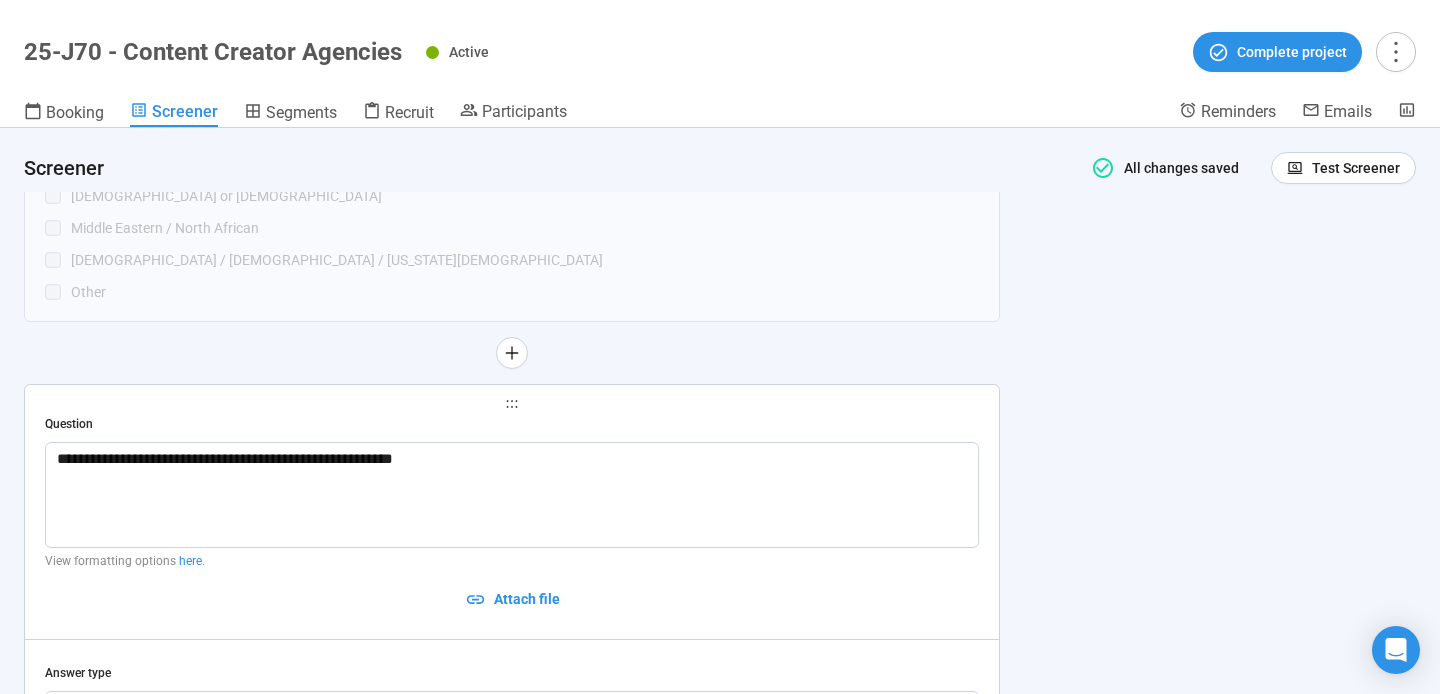 scroll, scrollTop: 11106, scrollLeft: 0, axis: vertical 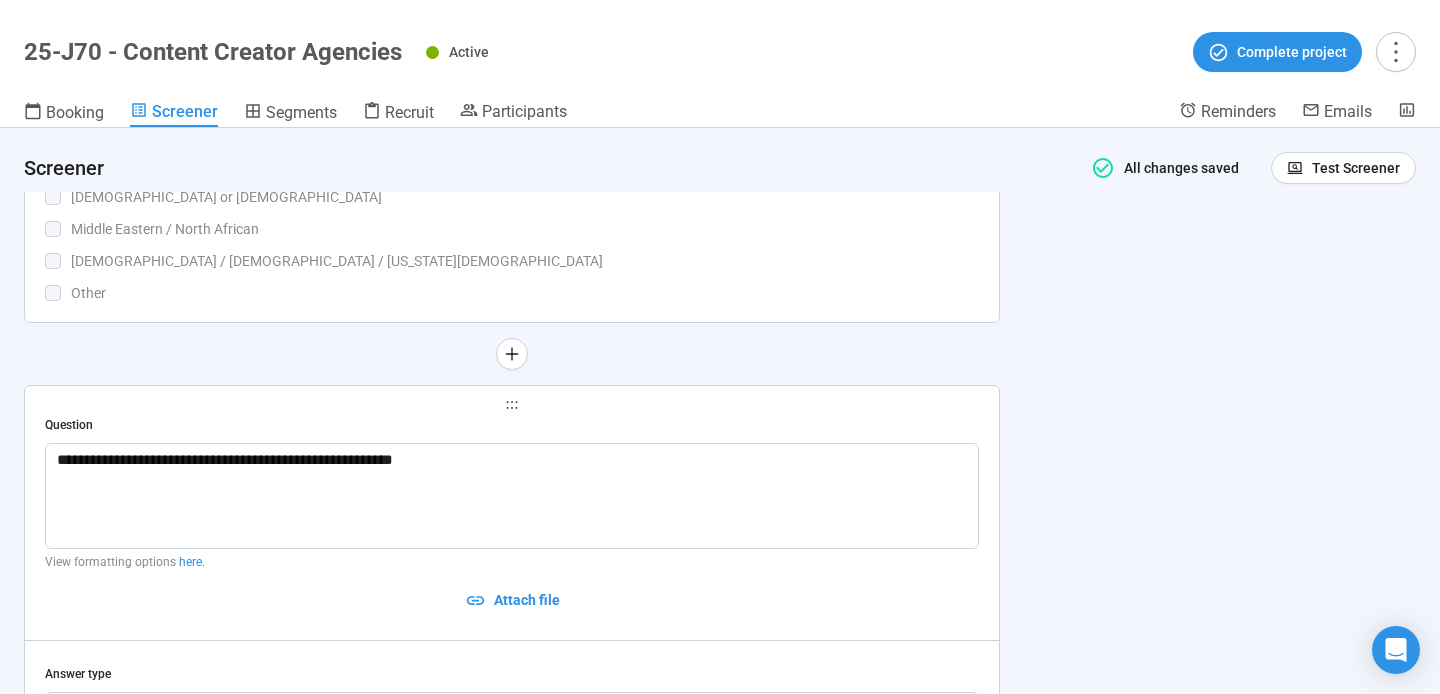 click on "What is your ethnicity?  [DEMOGRAPHIC_DATA] / [DEMOGRAPHIC_DATA] / [DEMOGRAPHIC_DATA] Caucasian / [DEMOGRAPHIC_DATA] or [DEMOGRAPHIC_DATA] [DEMOGRAPHIC_DATA] or Latino [DEMOGRAPHIC_DATA] / [DEMOGRAPHIC_DATA] [DEMOGRAPHIC_DATA] / [DEMOGRAPHIC_DATA] / [US_STATE][DEMOGRAPHIC_DATA] Other" at bounding box center [512, 165] 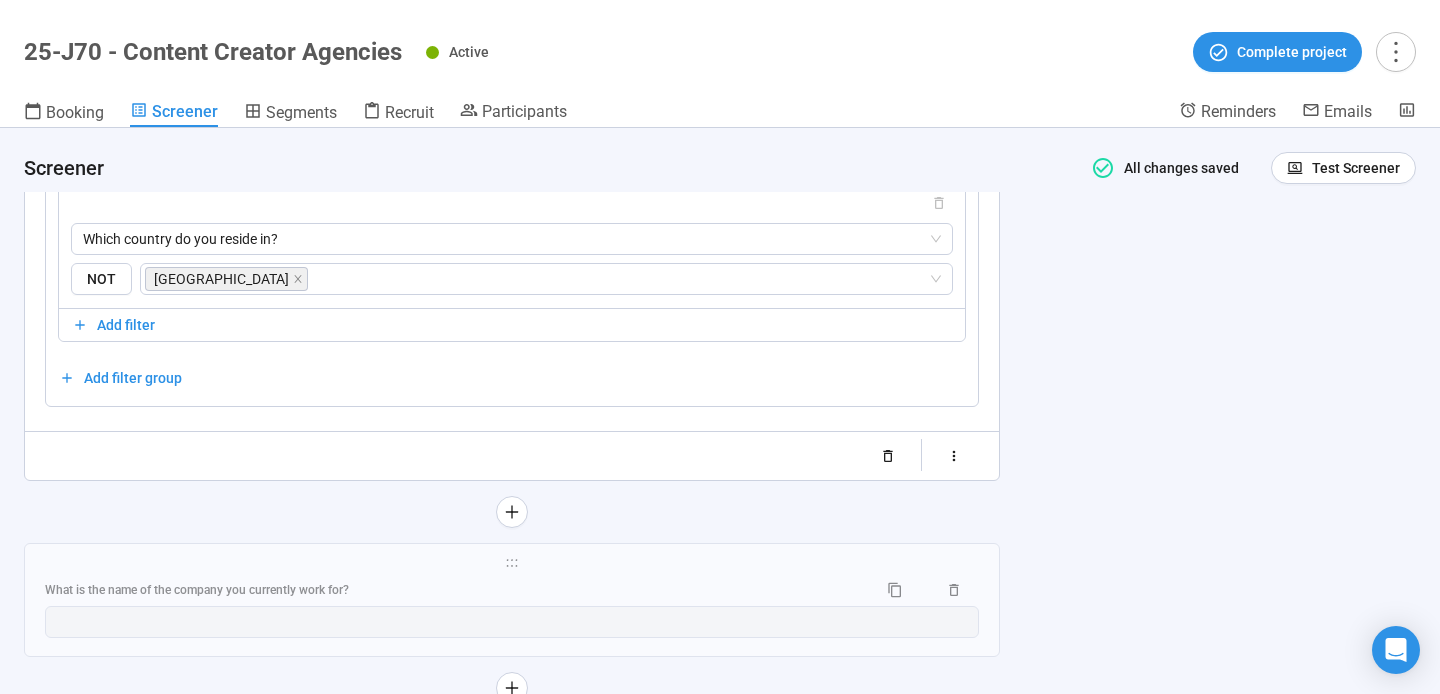 scroll, scrollTop: 11894, scrollLeft: 0, axis: vertical 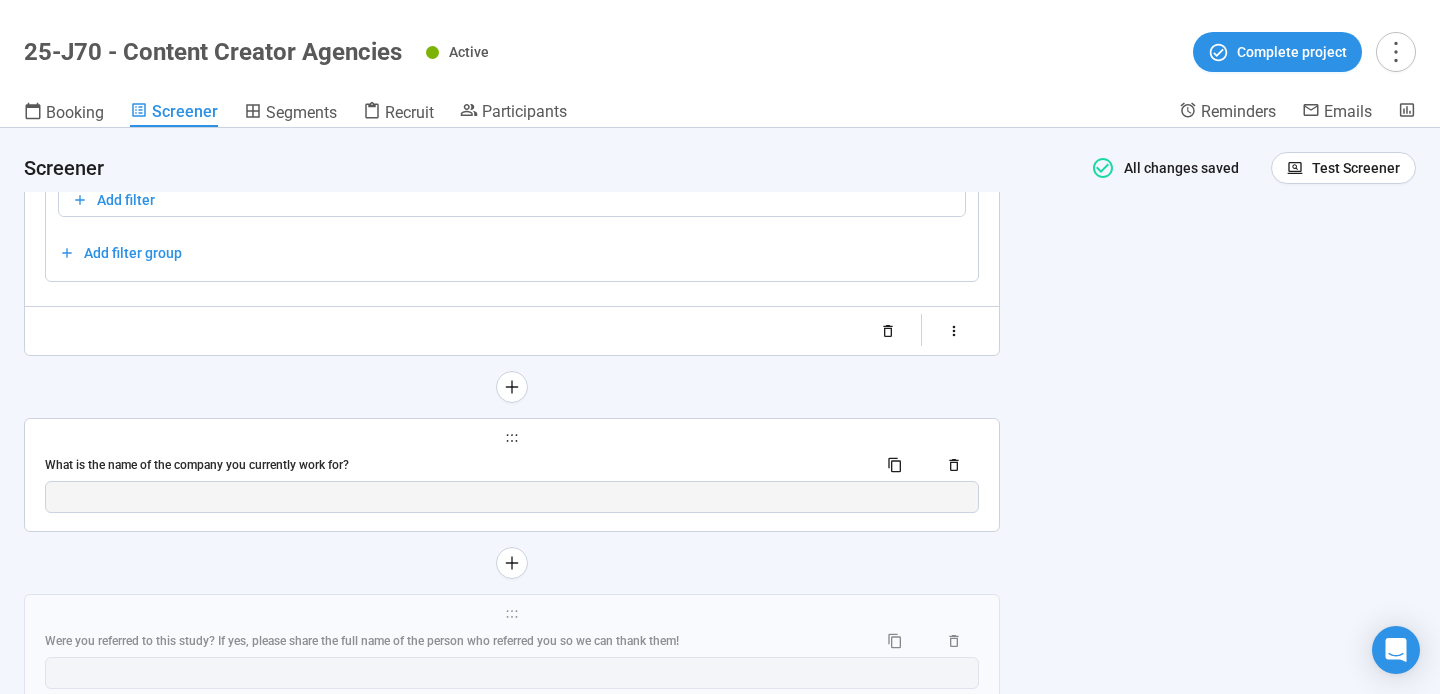 click on "What is the name of the company you currently work for?" at bounding box center (453, 465) 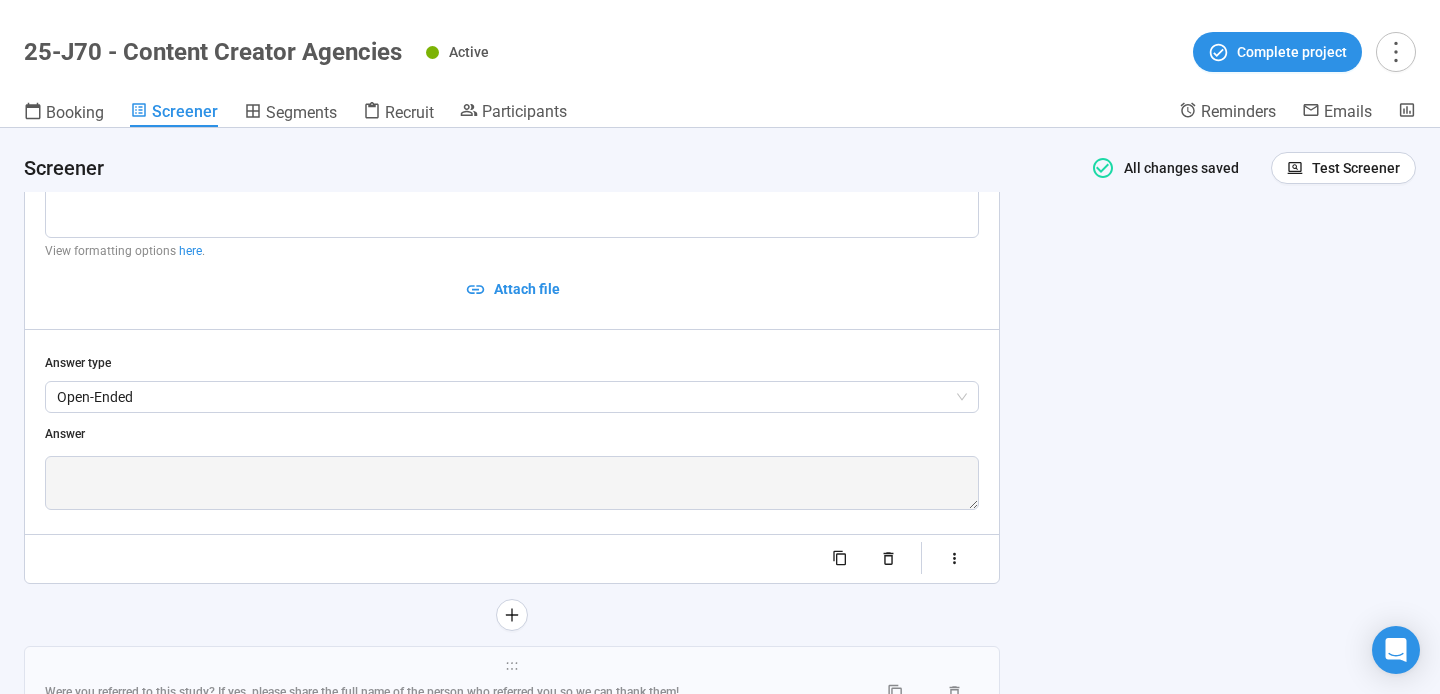 scroll, scrollTop: 11419, scrollLeft: 0, axis: vertical 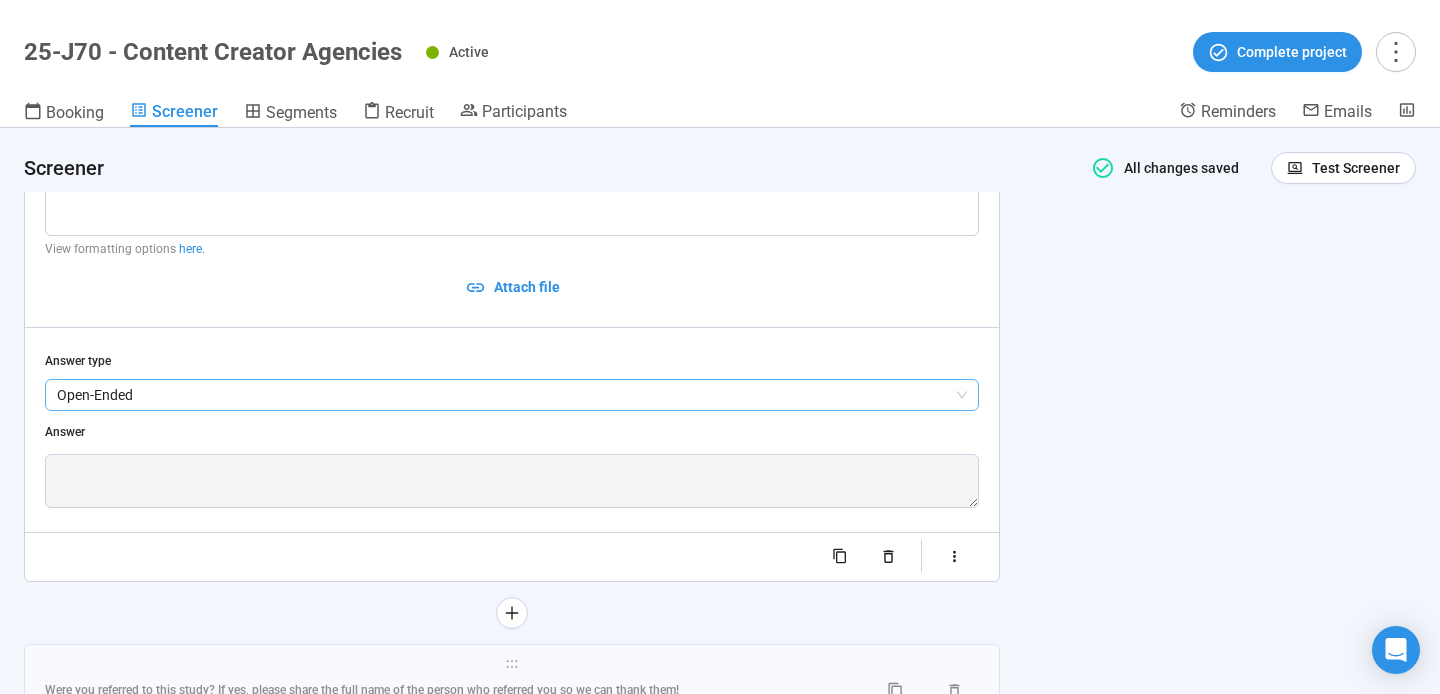 click on "Open-Ended" at bounding box center [512, 395] 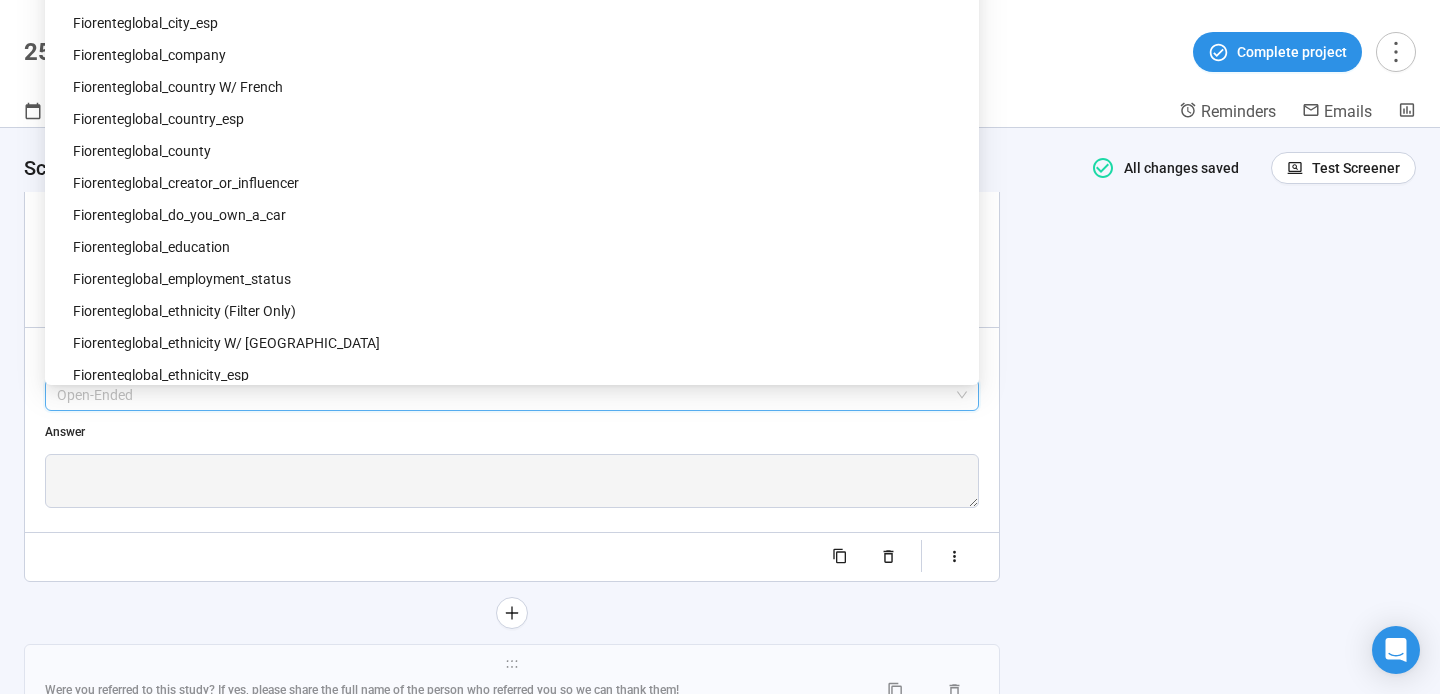 scroll, scrollTop: 489, scrollLeft: 0, axis: vertical 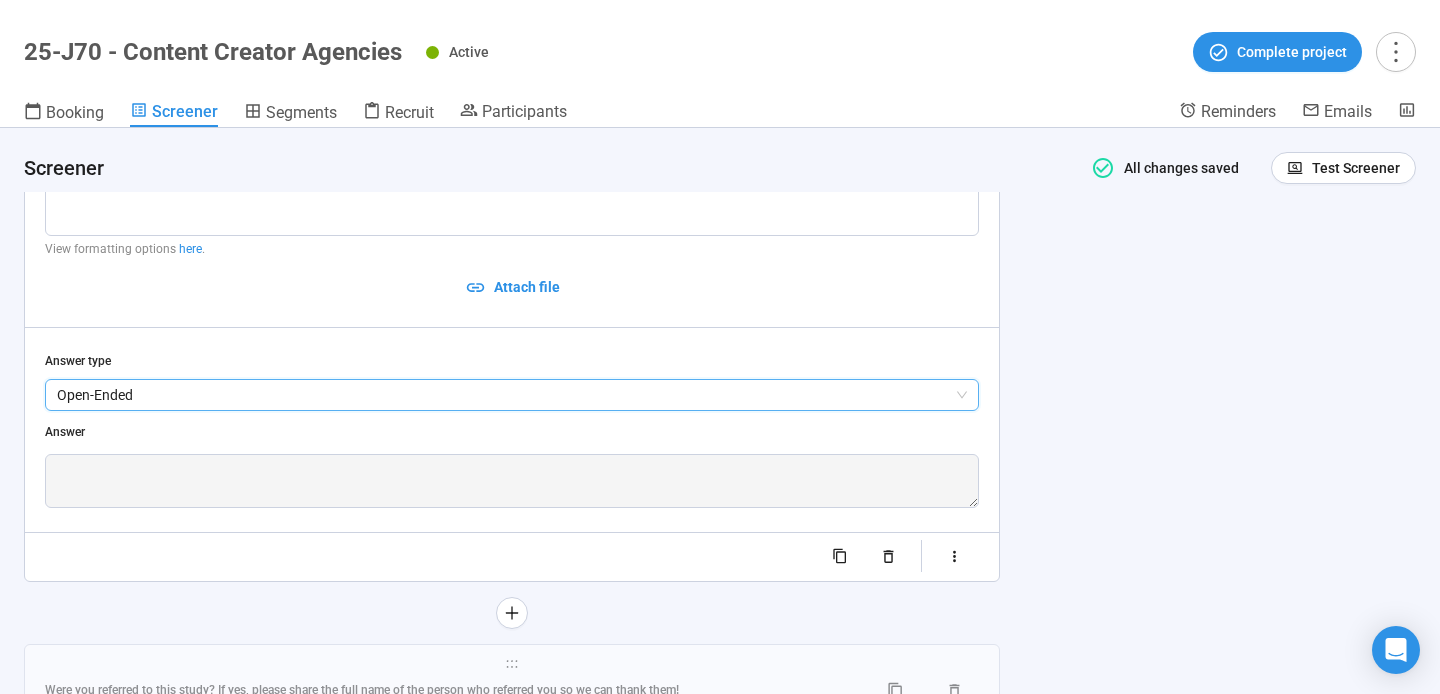 click on "Answer" at bounding box center (512, 465) 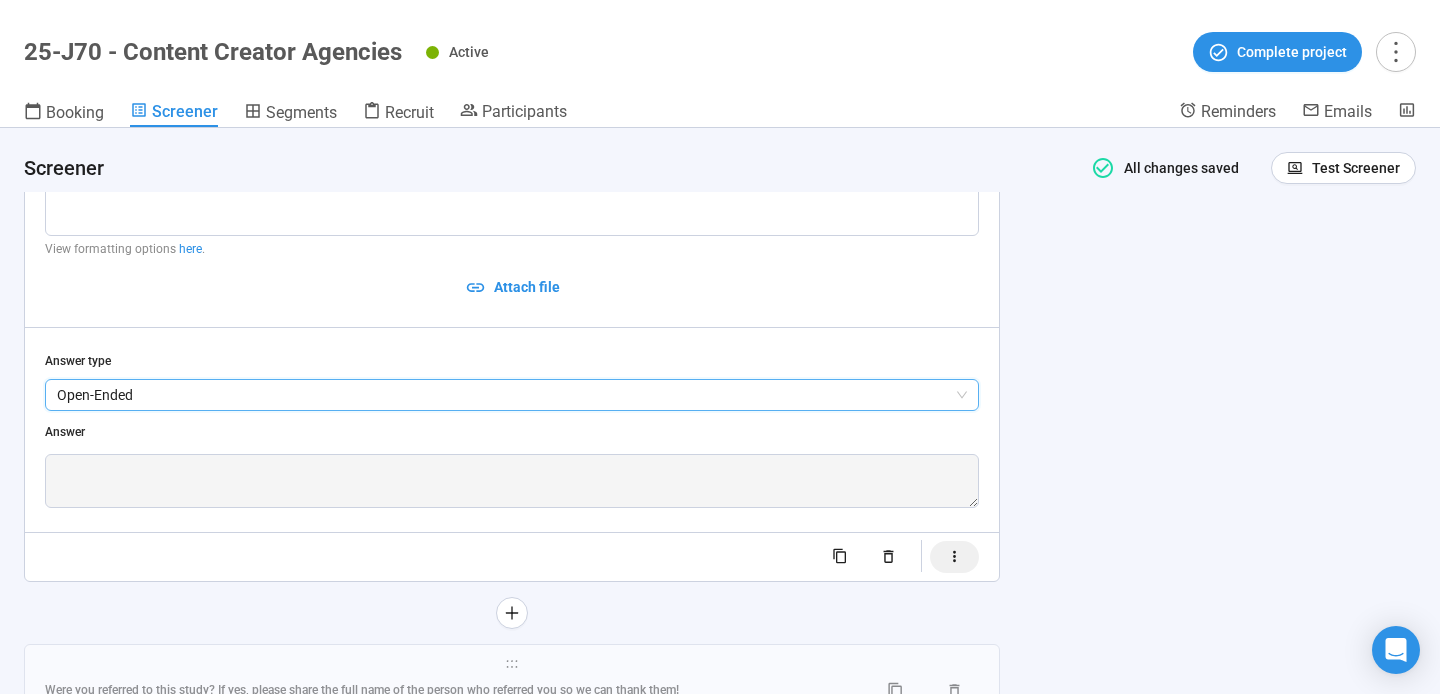 click 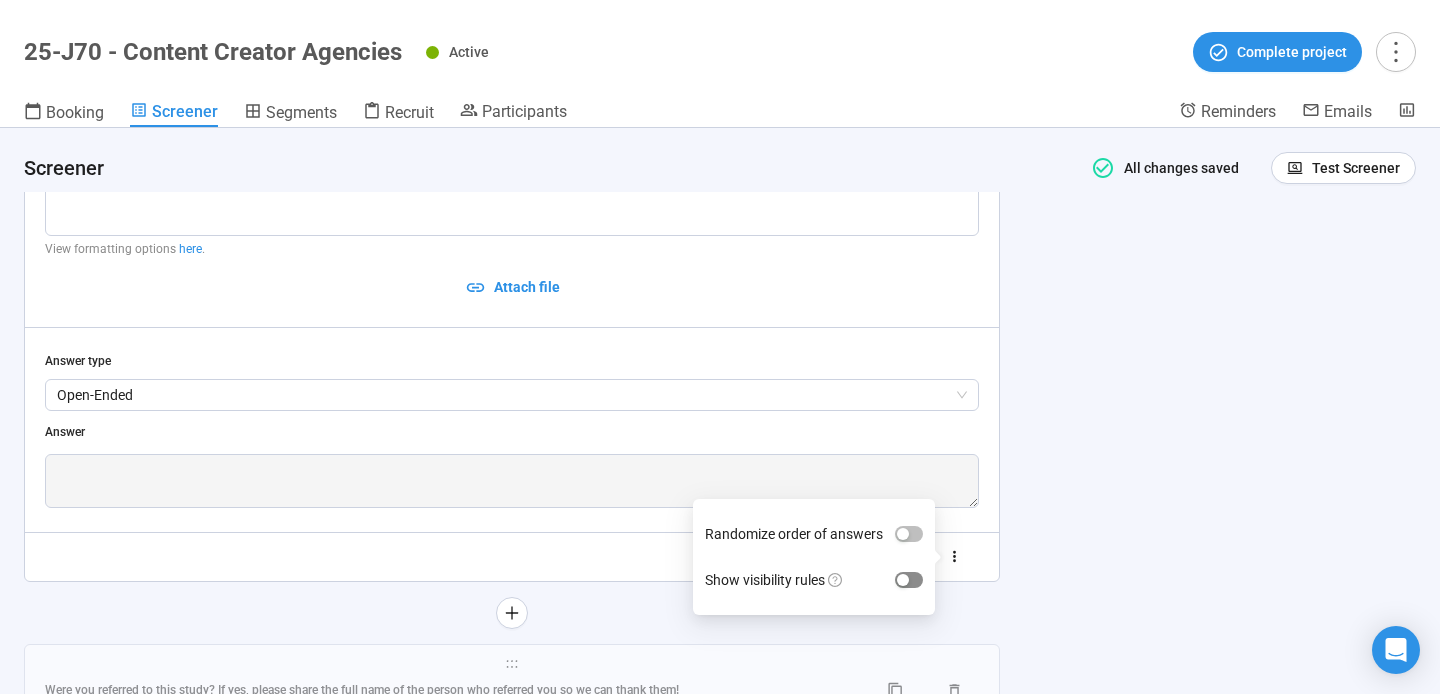 click at bounding box center (903, 580) 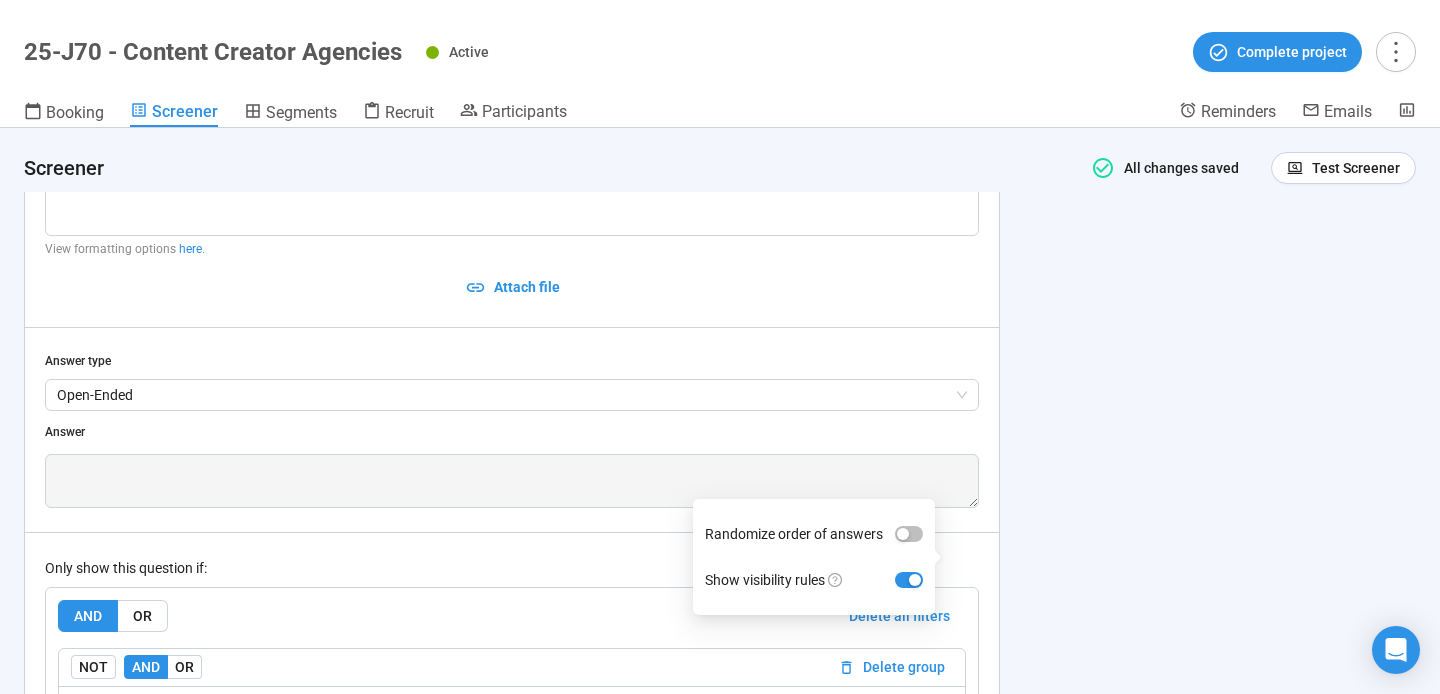 click on "**********" at bounding box center [720, 411] 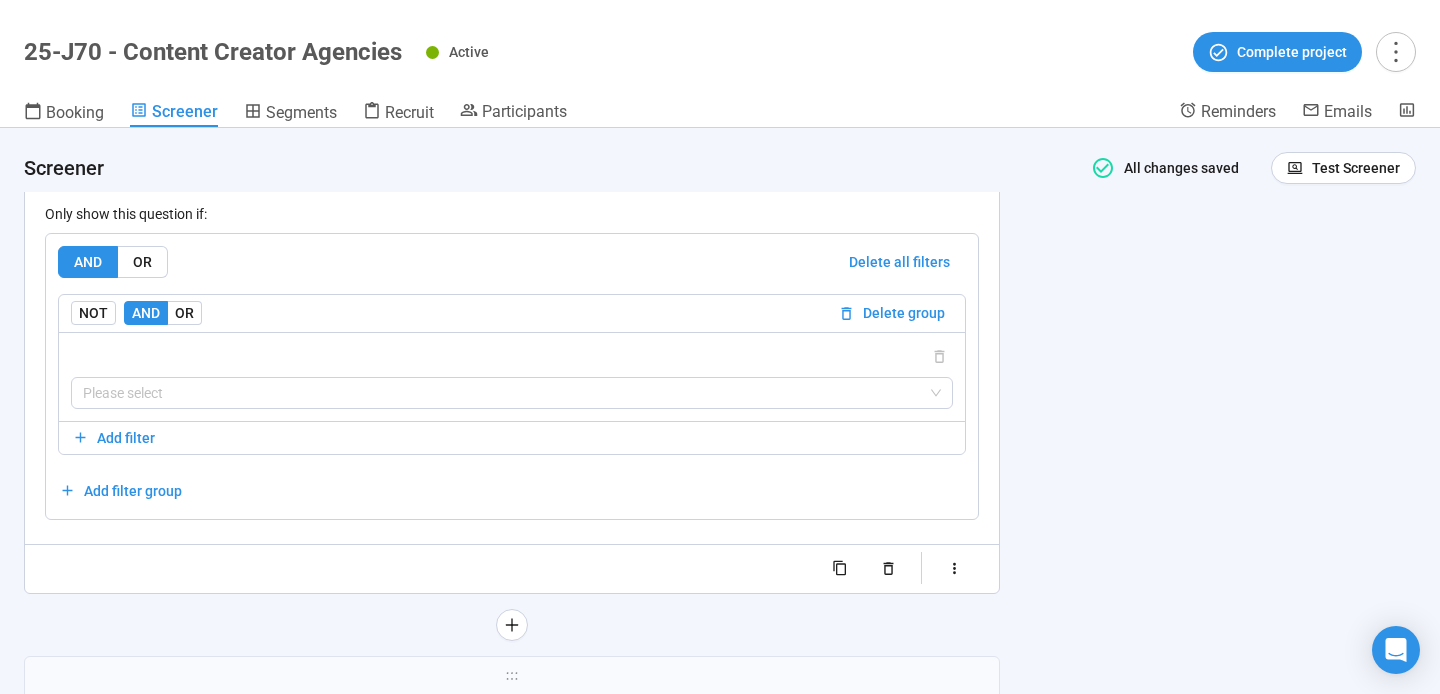 scroll, scrollTop: 11827, scrollLeft: 0, axis: vertical 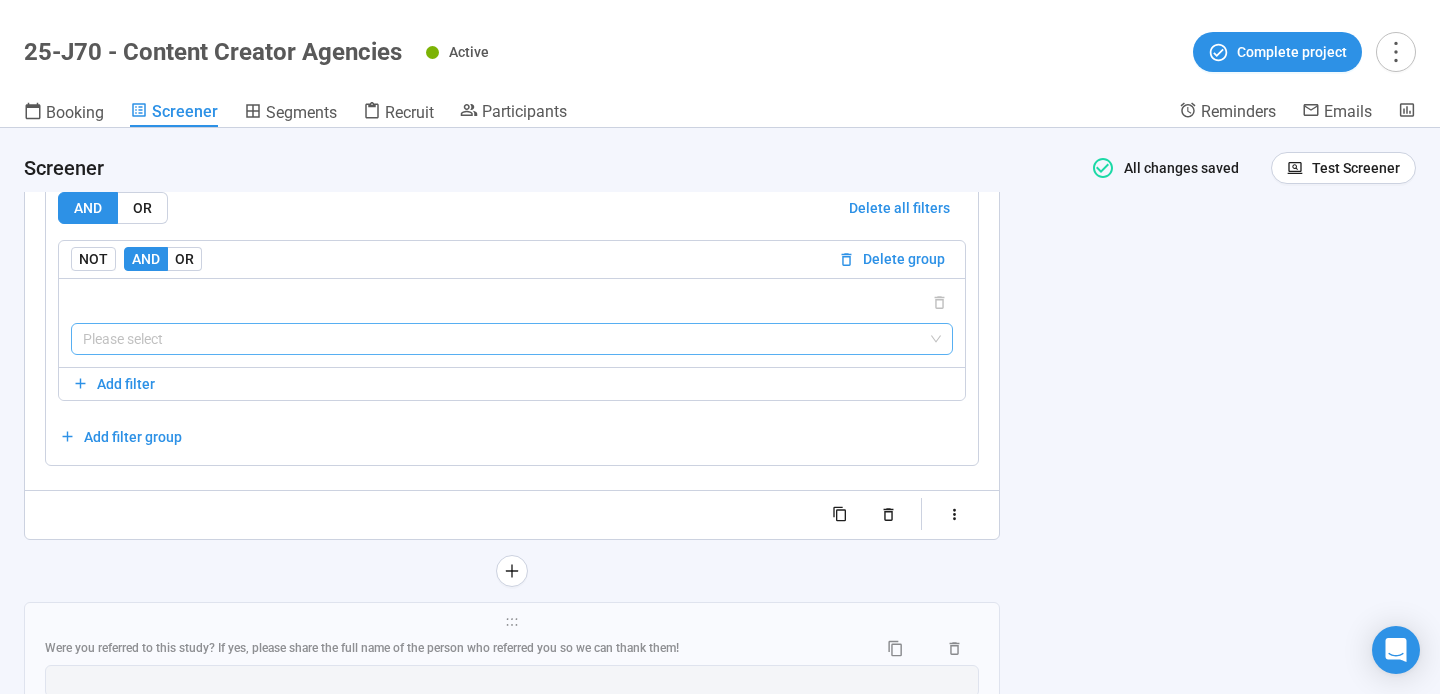 click at bounding box center [512, 339] 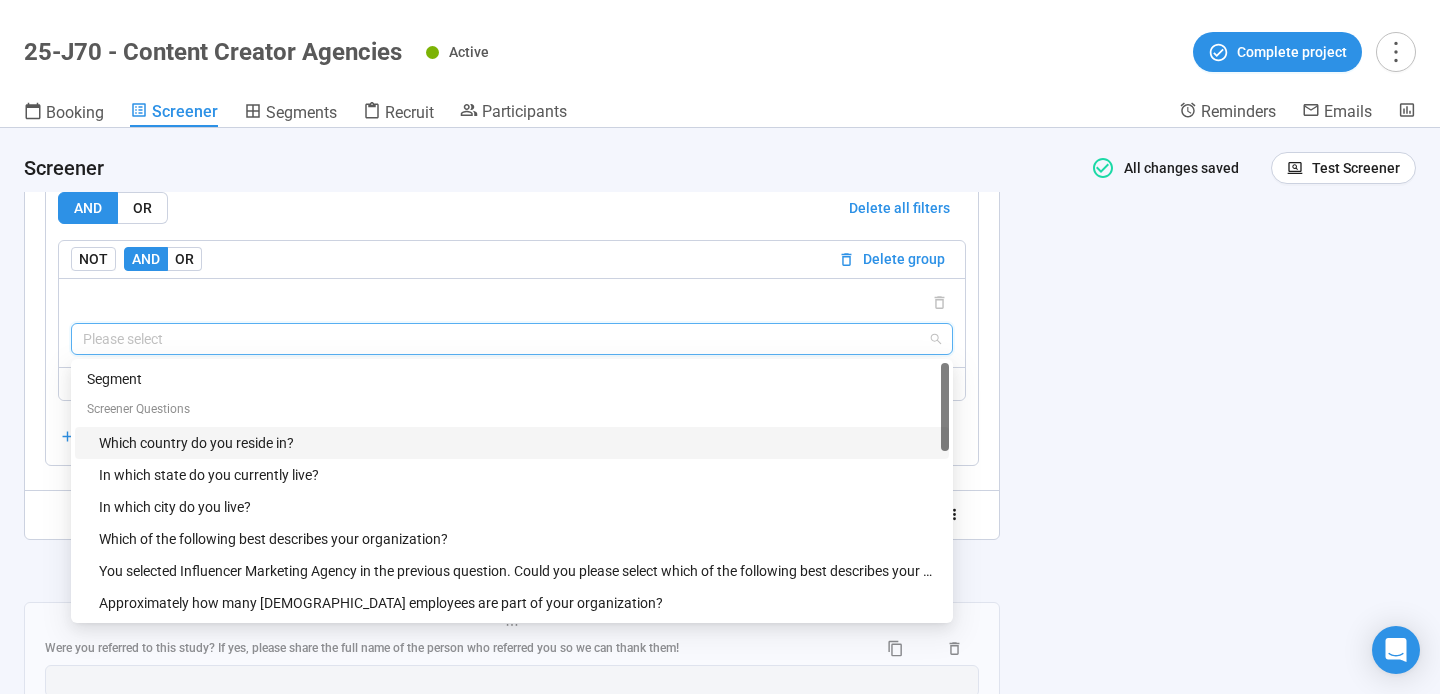 click on "Which country do you reside in?" at bounding box center [518, 443] 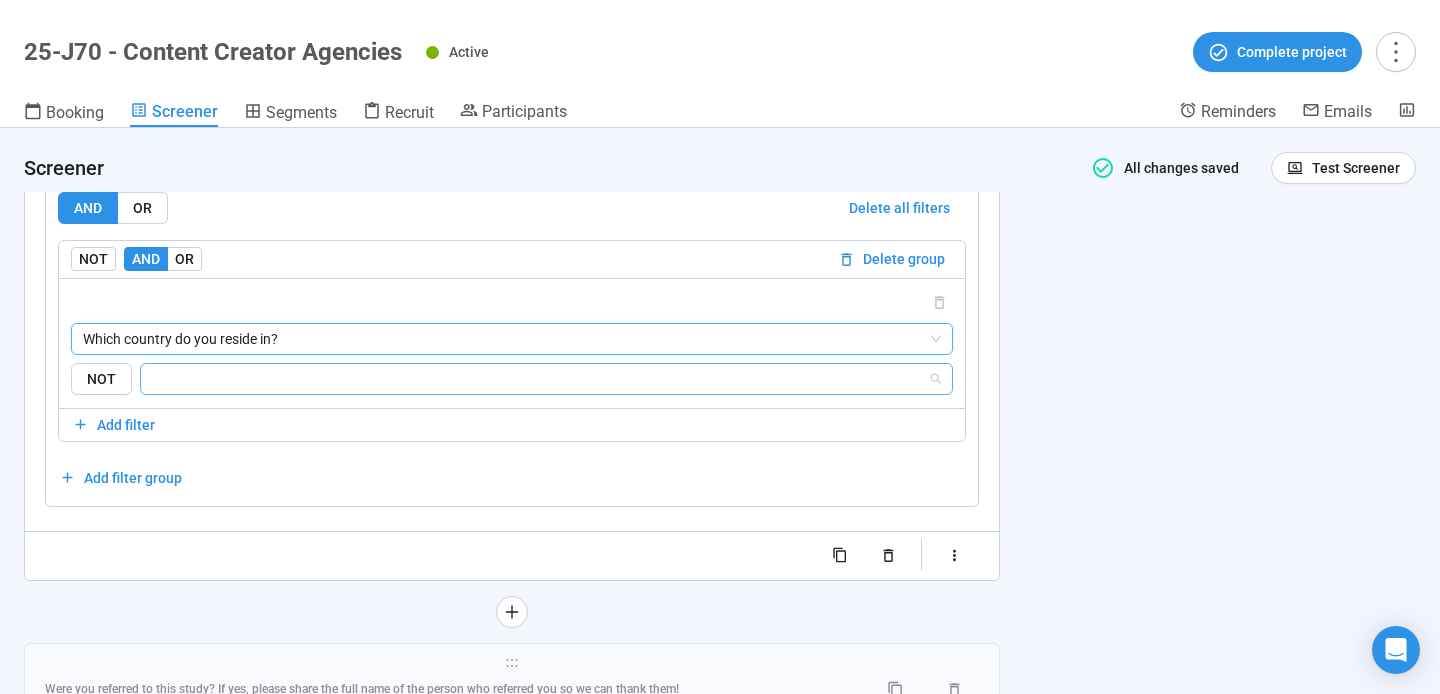 click at bounding box center (540, 379) 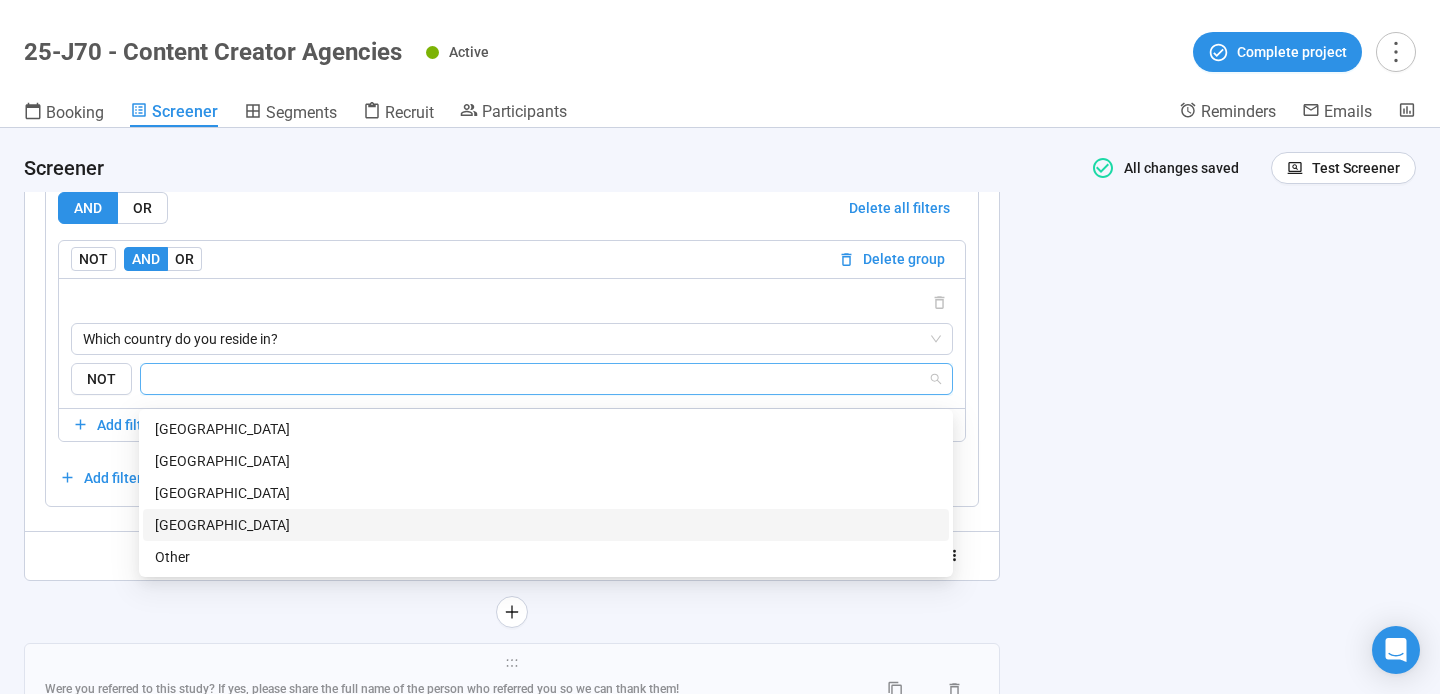 click on "[GEOGRAPHIC_DATA]" at bounding box center (546, 525) 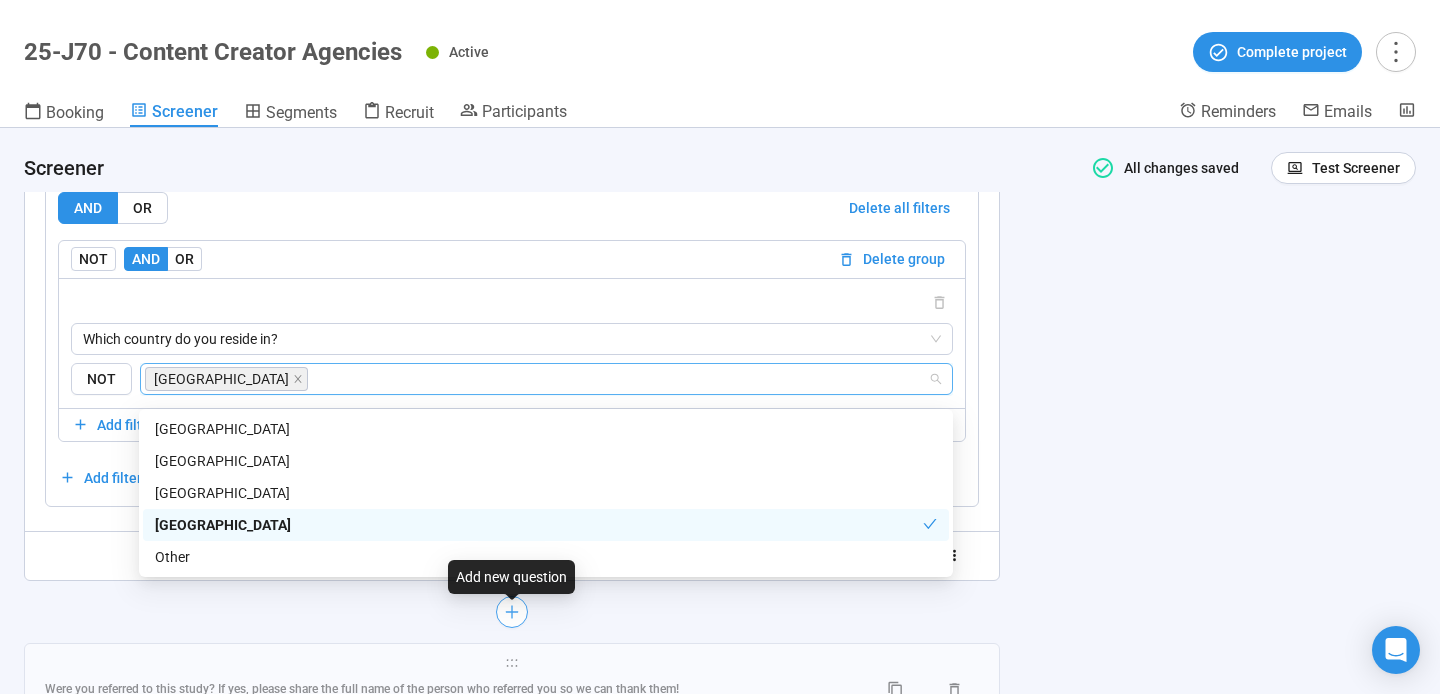 click 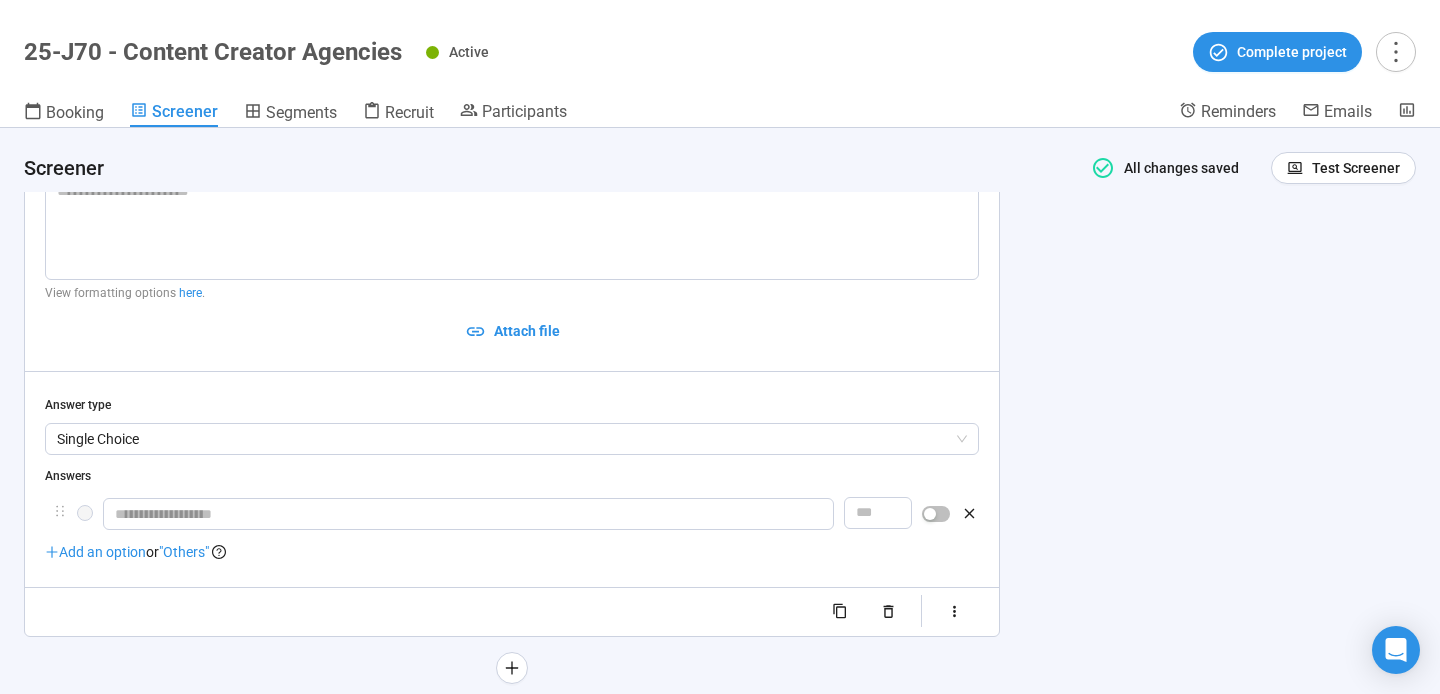 scroll, scrollTop: 11549, scrollLeft: 0, axis: vertical 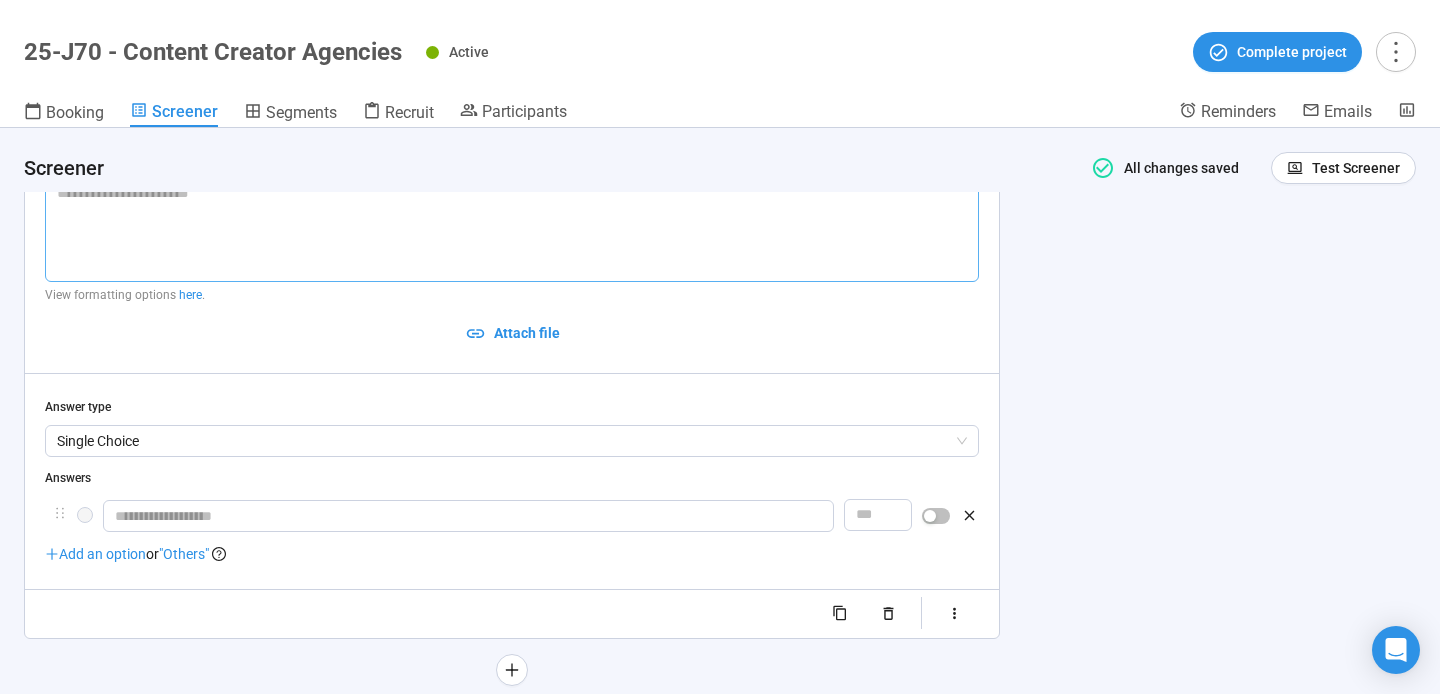 click at bounding box center (512, 229) 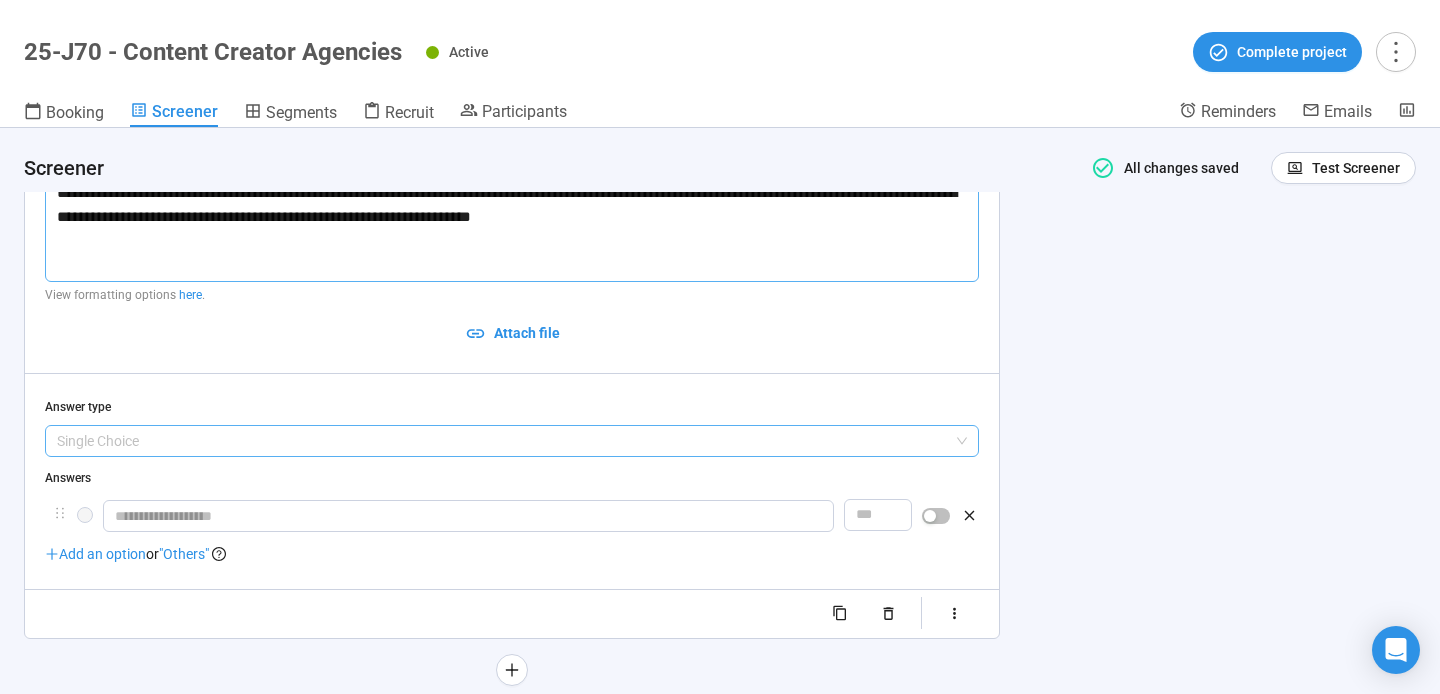 click on "Single Choice" at bounding box center (512, 441) 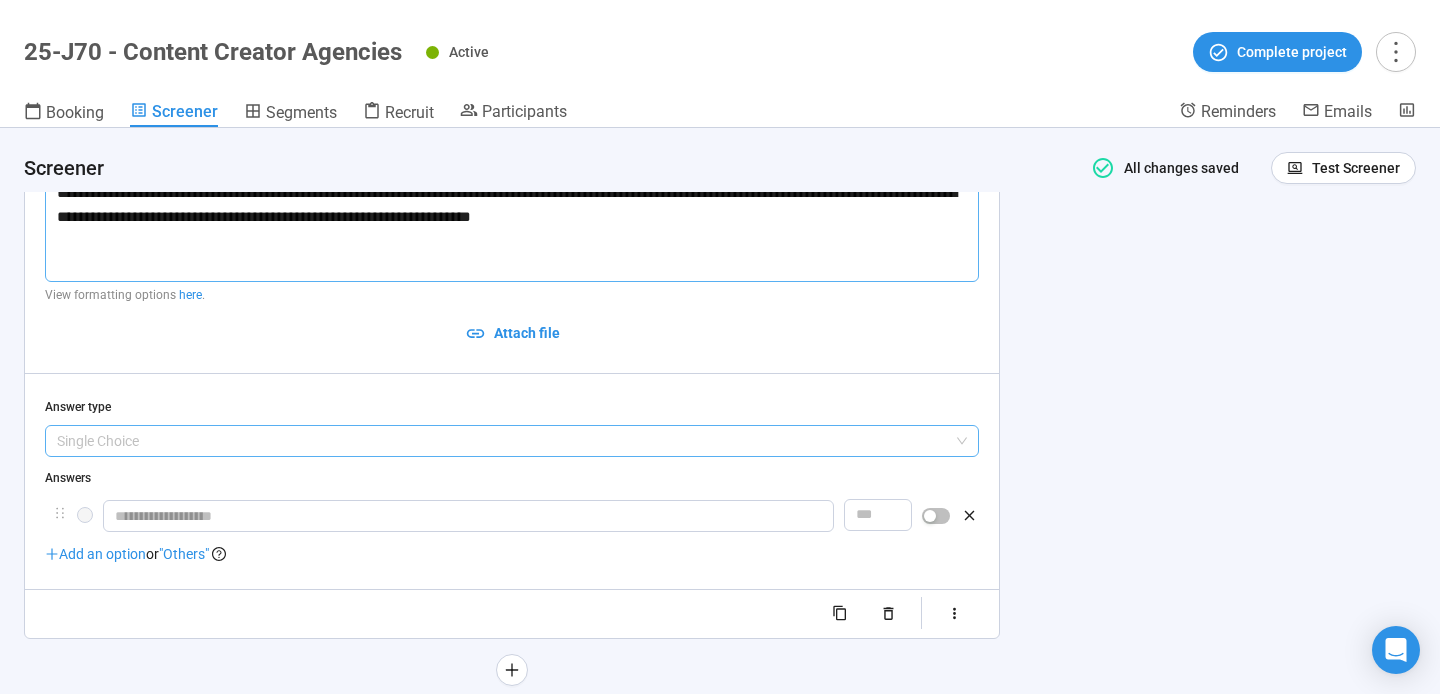type on "**********" 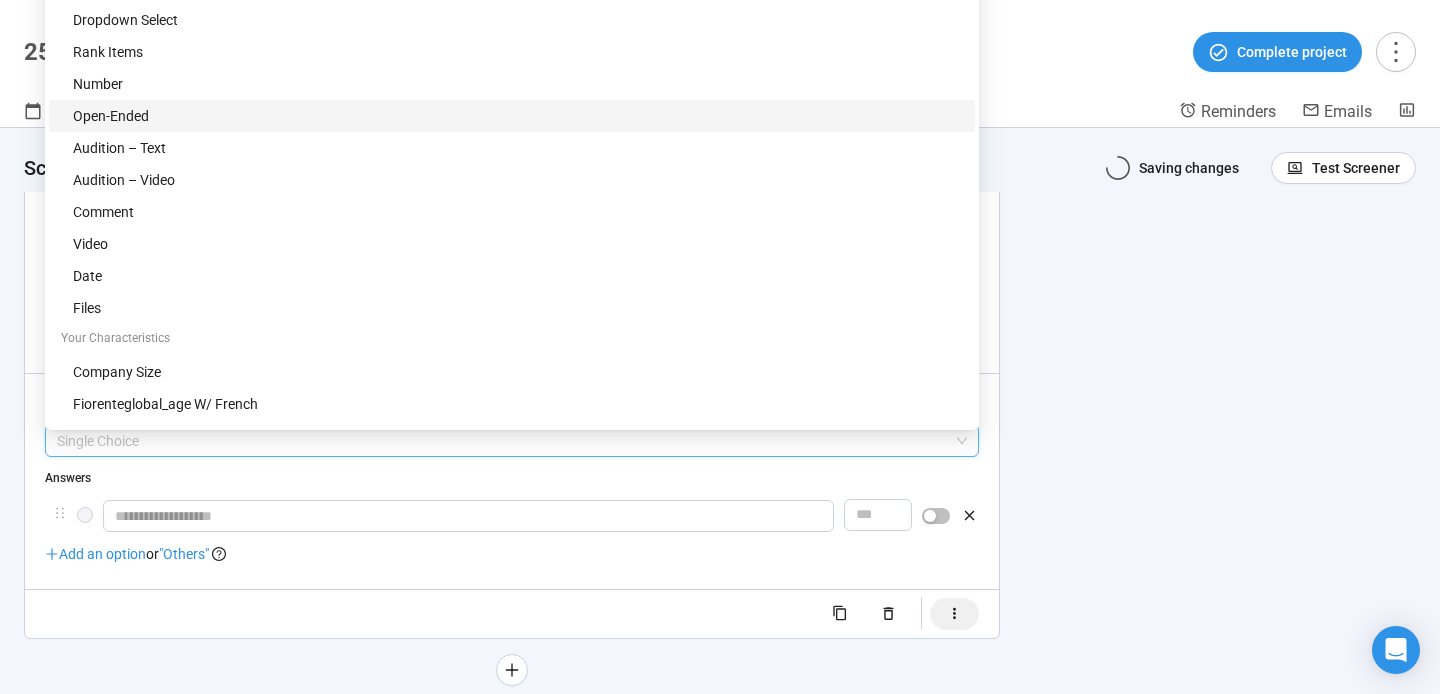 click on "Open-Ended" at bounding box center [518, 116] 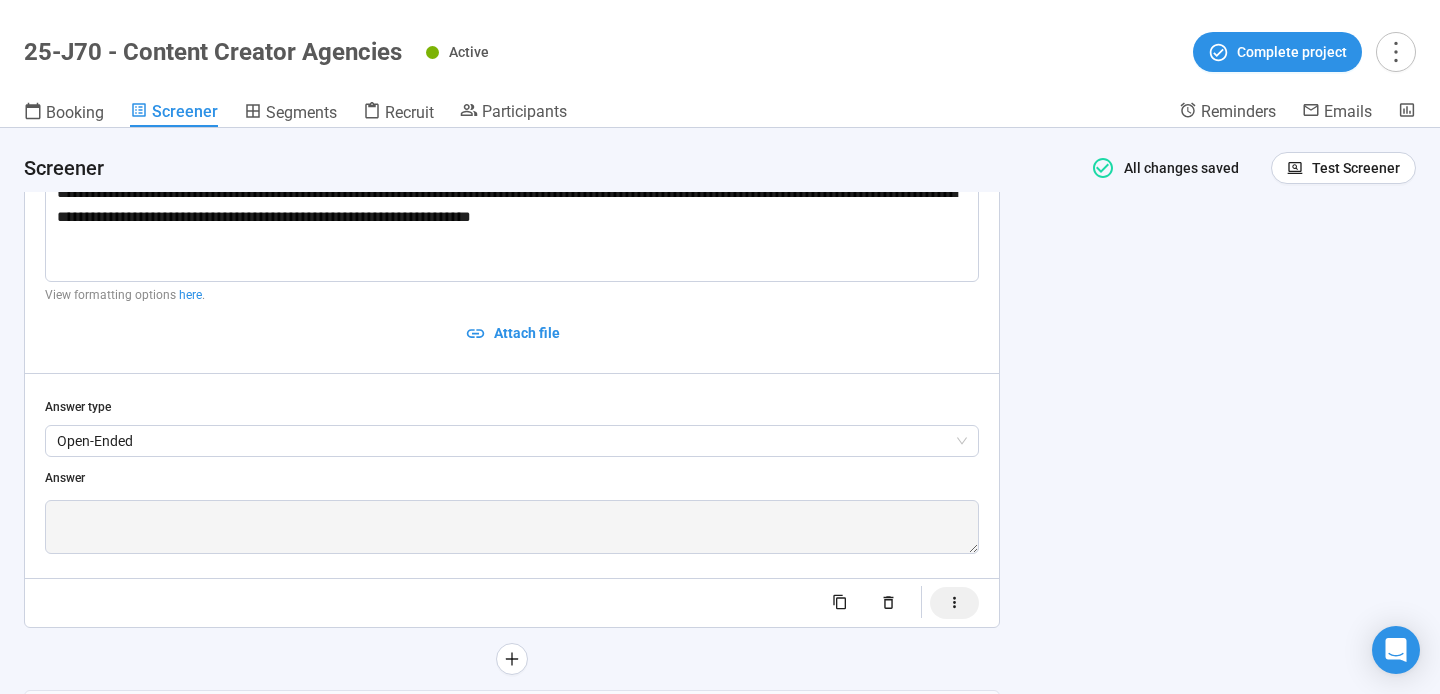 click 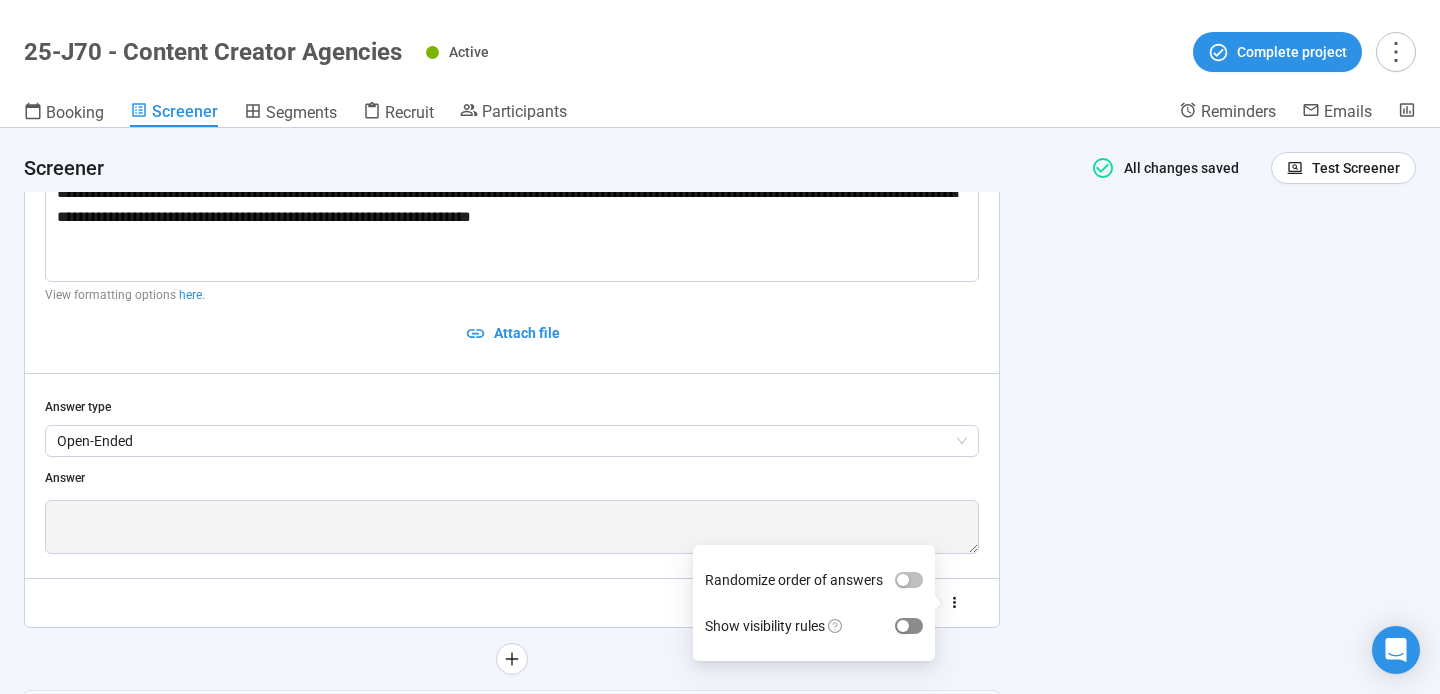 click at bounding box center (903, 626) 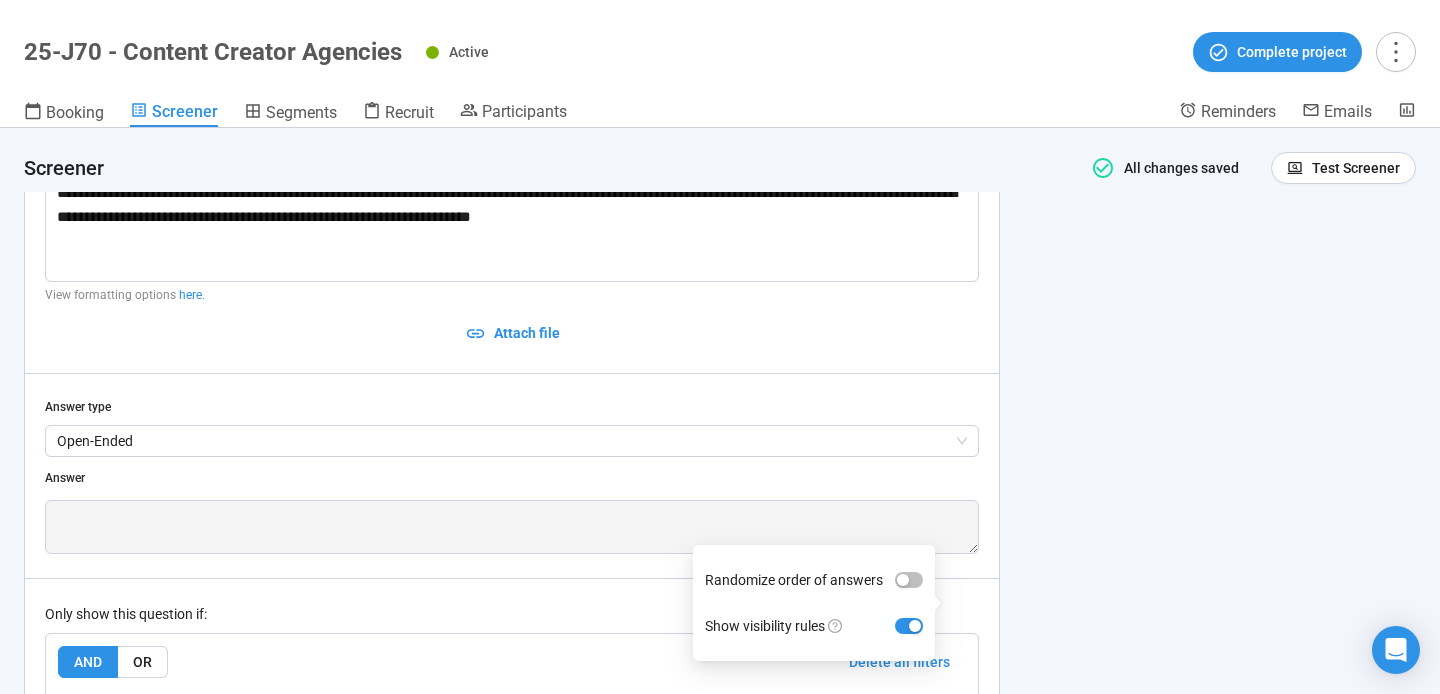 click on "**********" at bounding box center [720, 411] 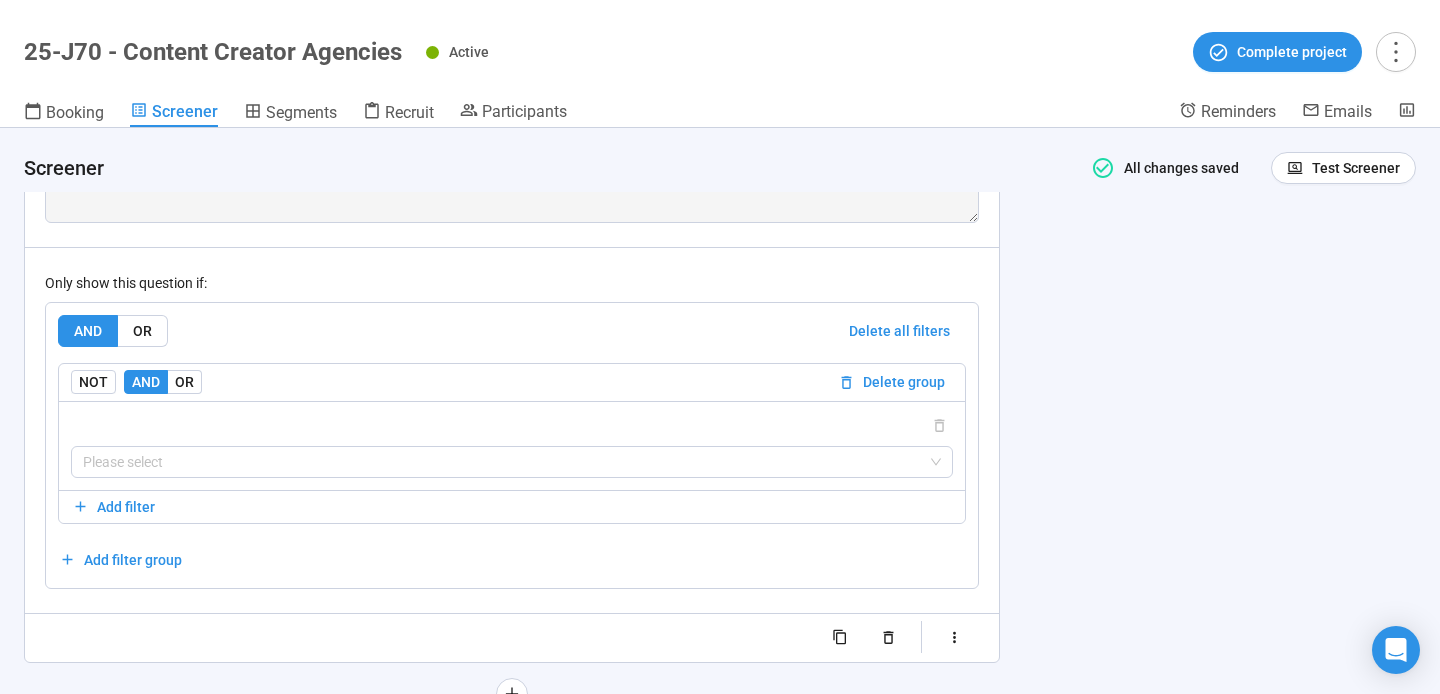 scroll, scrollTop: 11900, scrollLeft: 0, axis: vertical 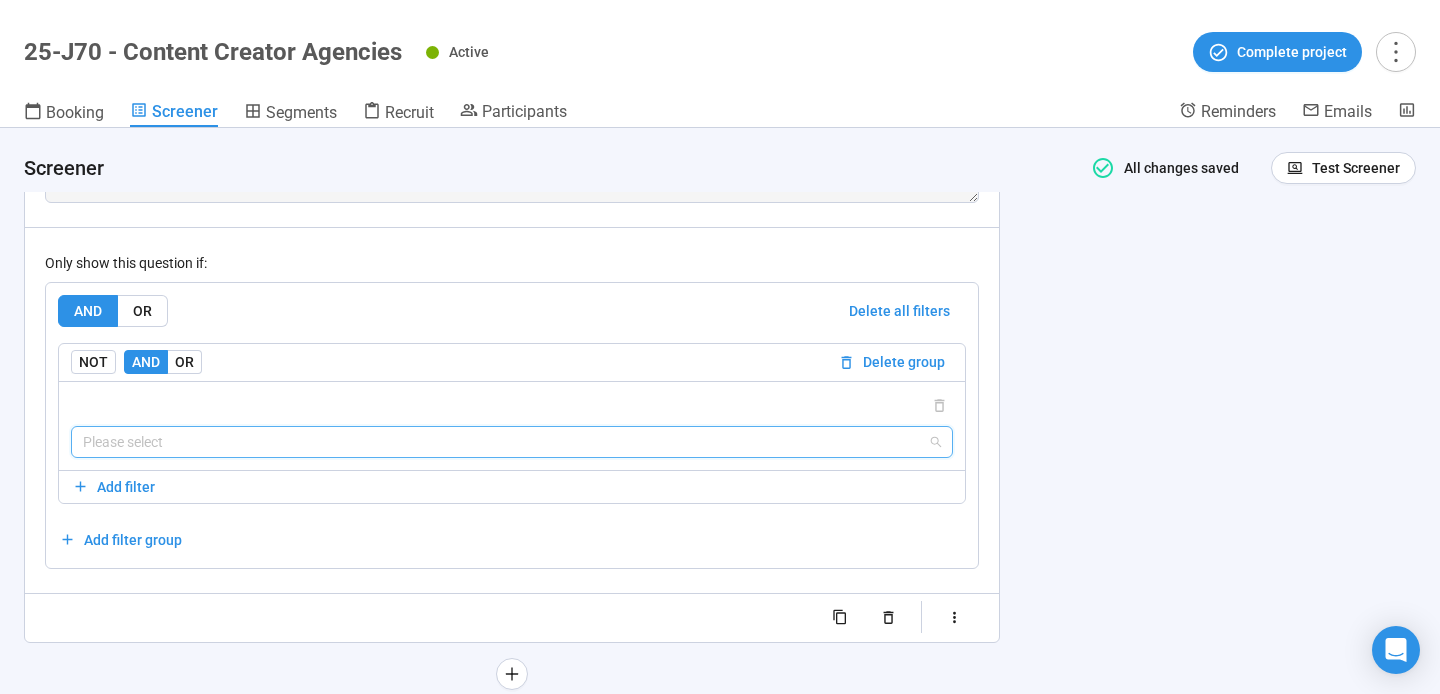 click at bounding box center (512, 442) 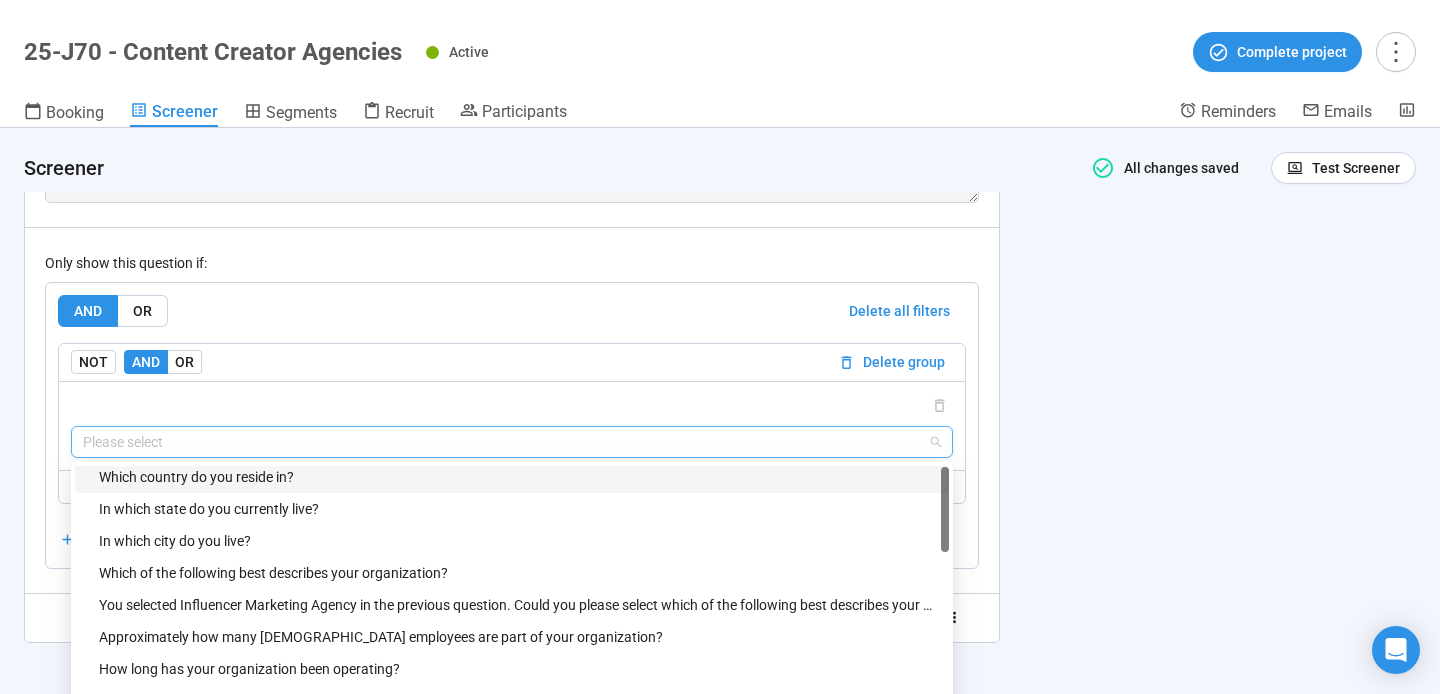 scroll, scrollTop: 0, scrollLeft: 0, axis: both 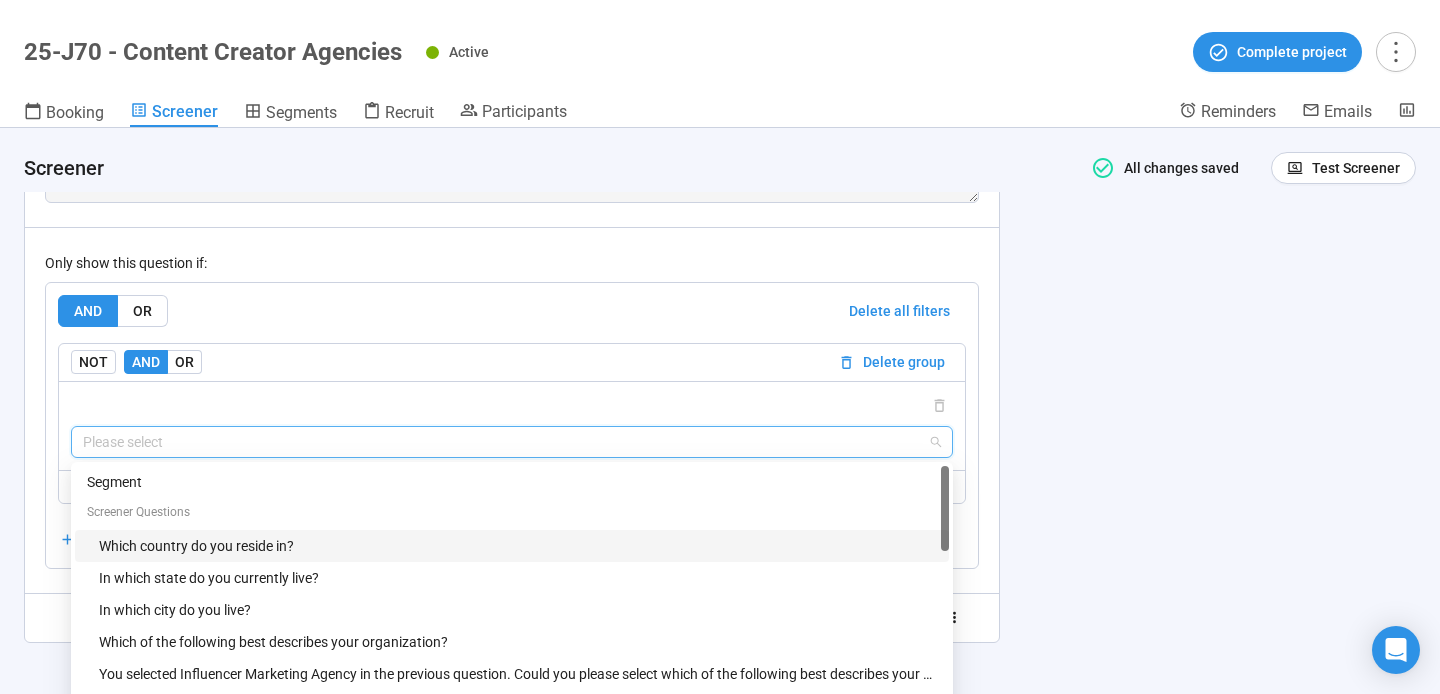 click on "Which country do you reside in?" at bounding box center [518, 546] 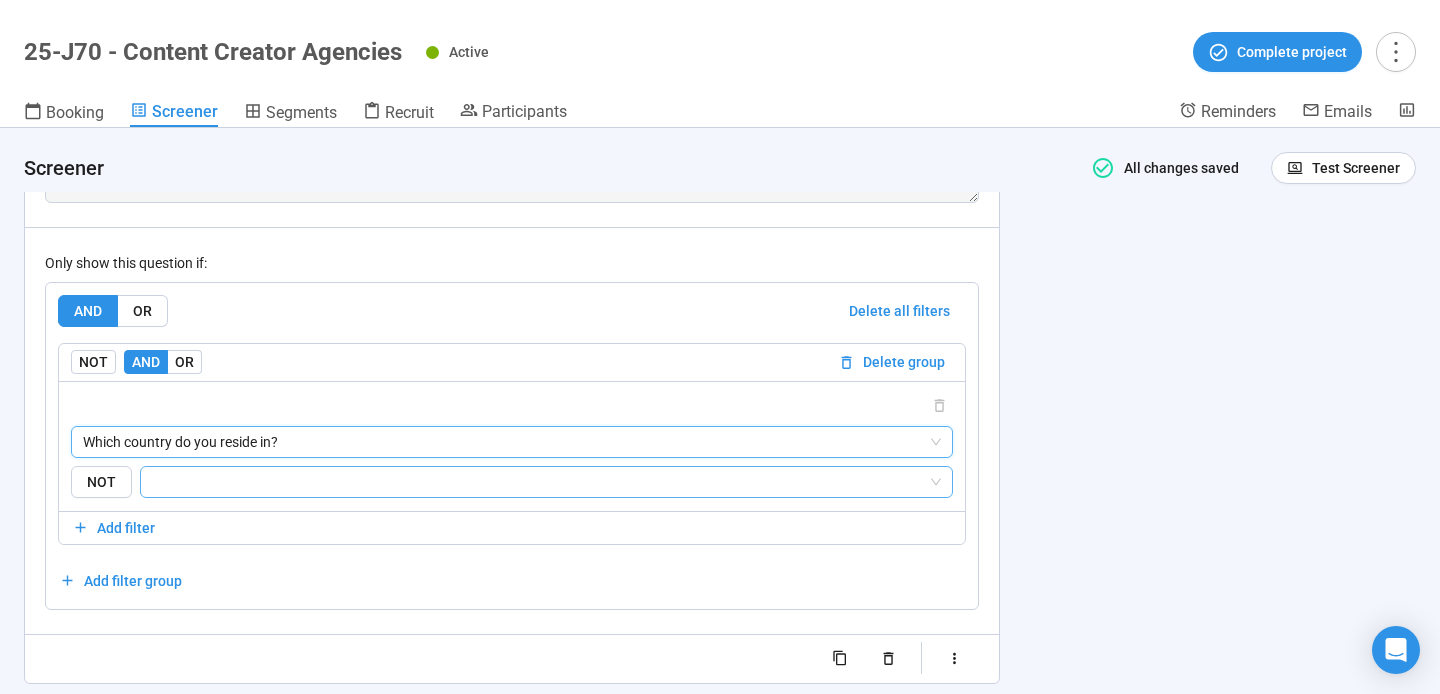 click at bounding box center [540, 482] 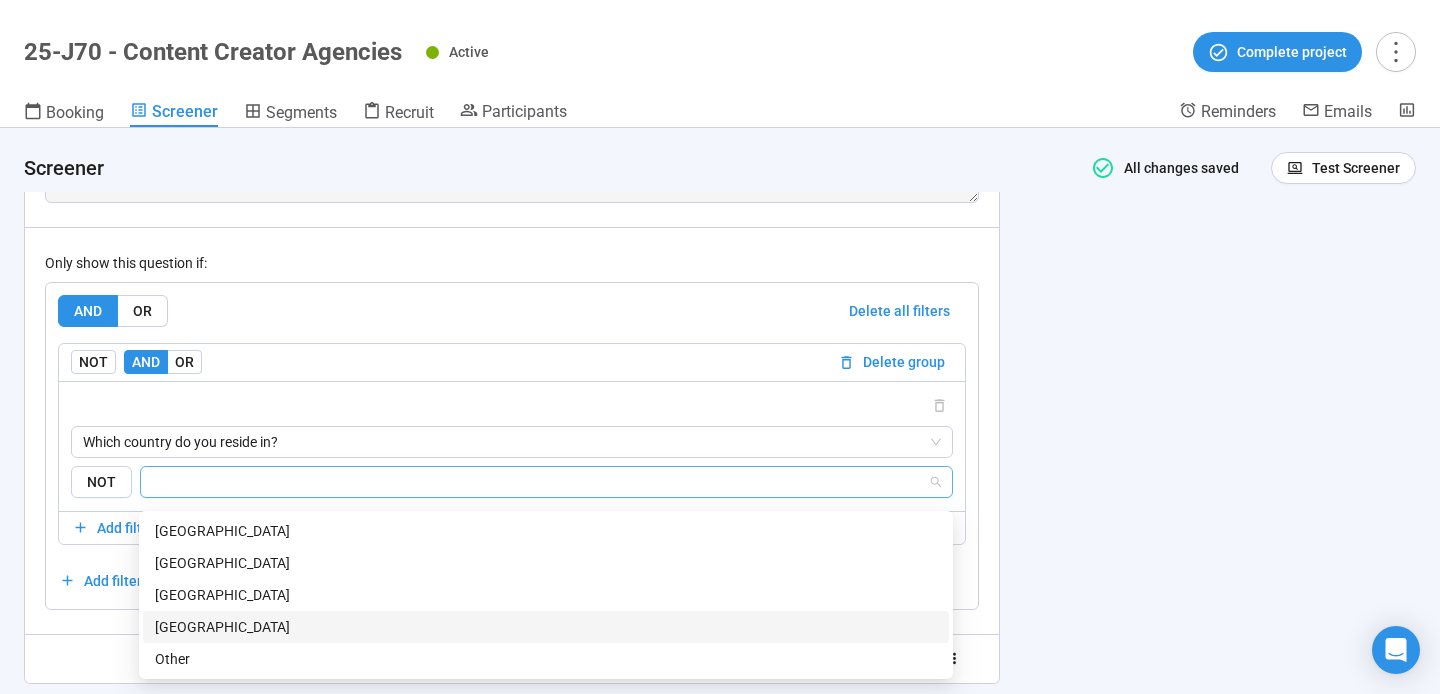 click on "[GEOGRAPHIC_DATA]" at bounding box center [546, 627] 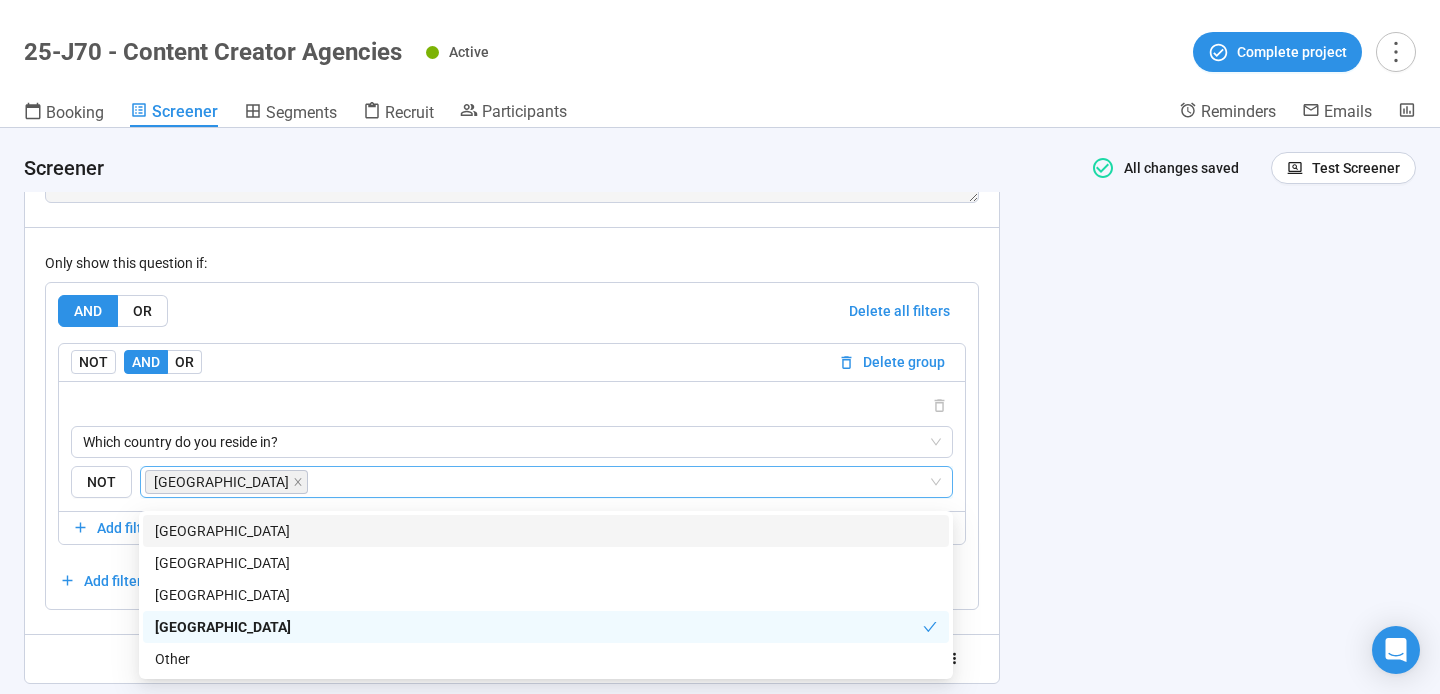 click on "**********" at bounding box center [720, 411] 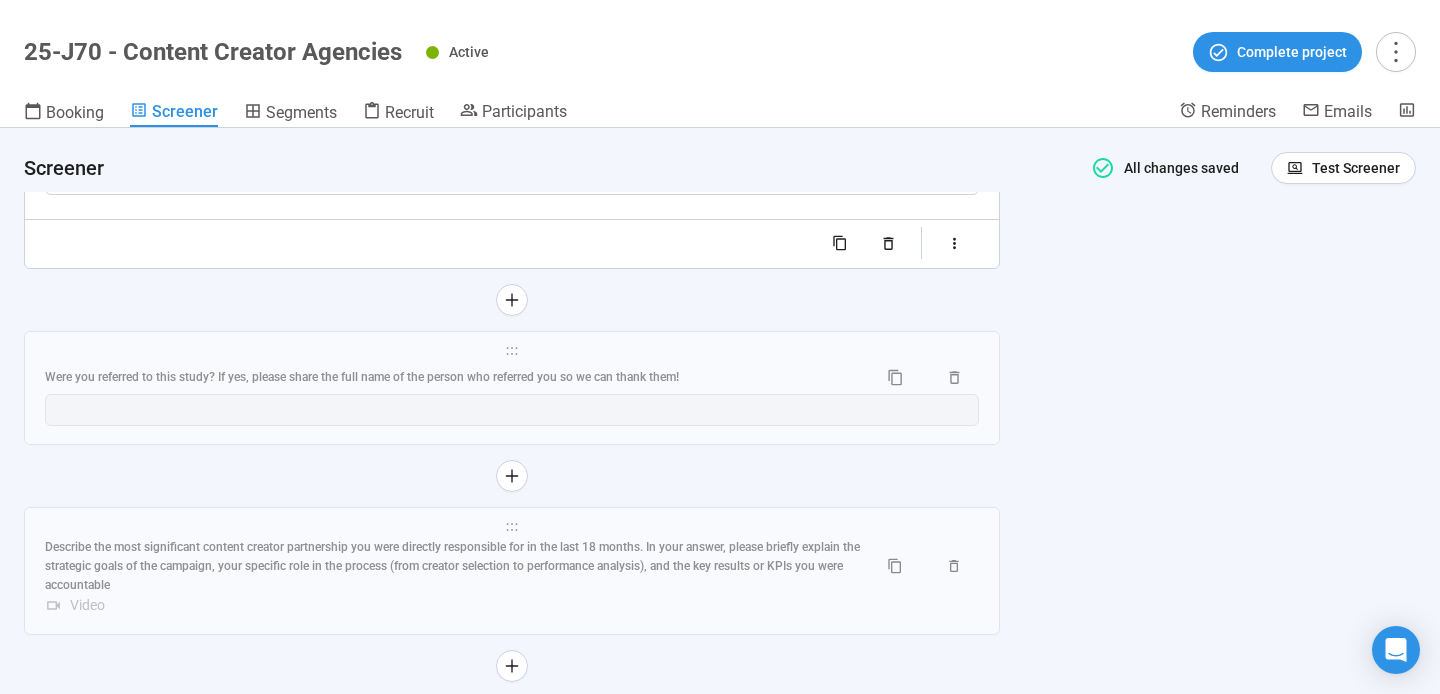 scroll, scrollTop: 12340, scrollLeft: 0, axis: vertical 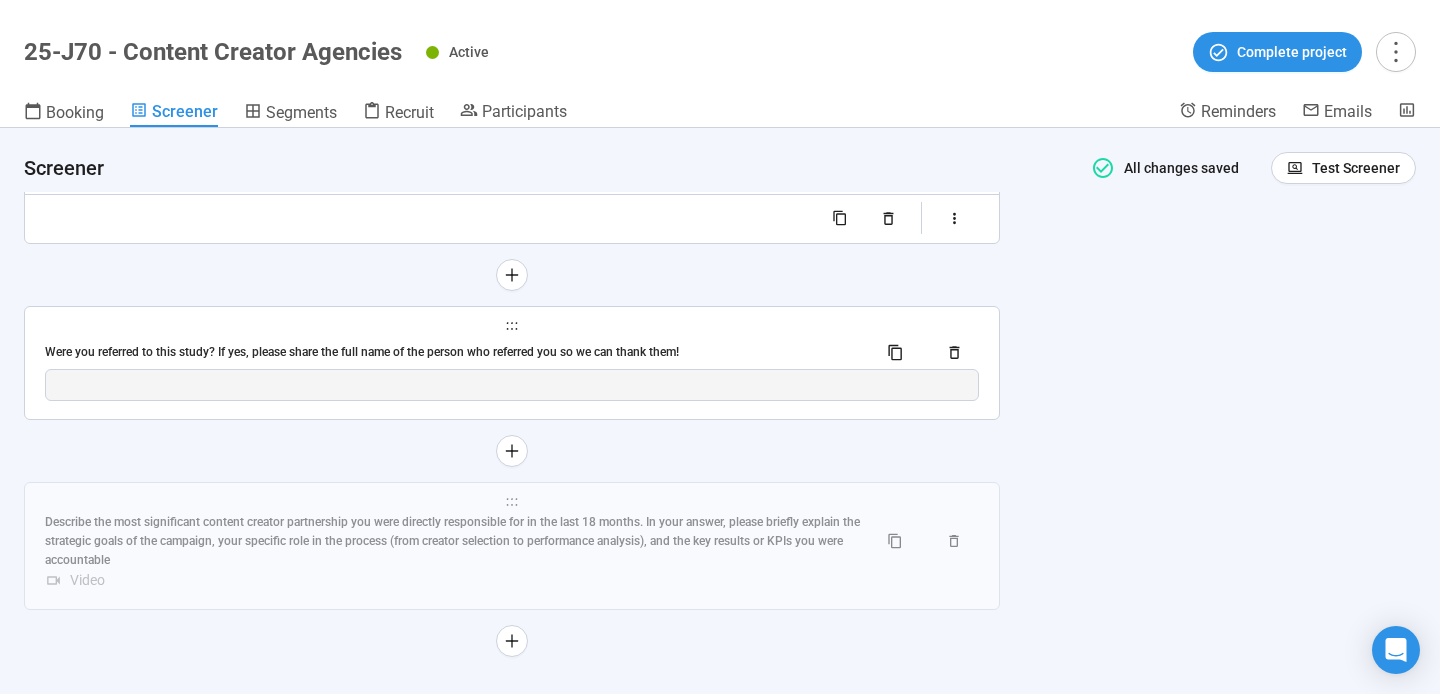 click on "Were you referred to this study? If yes, please share the full name of the person who referred you so we can thank them!" at bounding box center [453, 352] 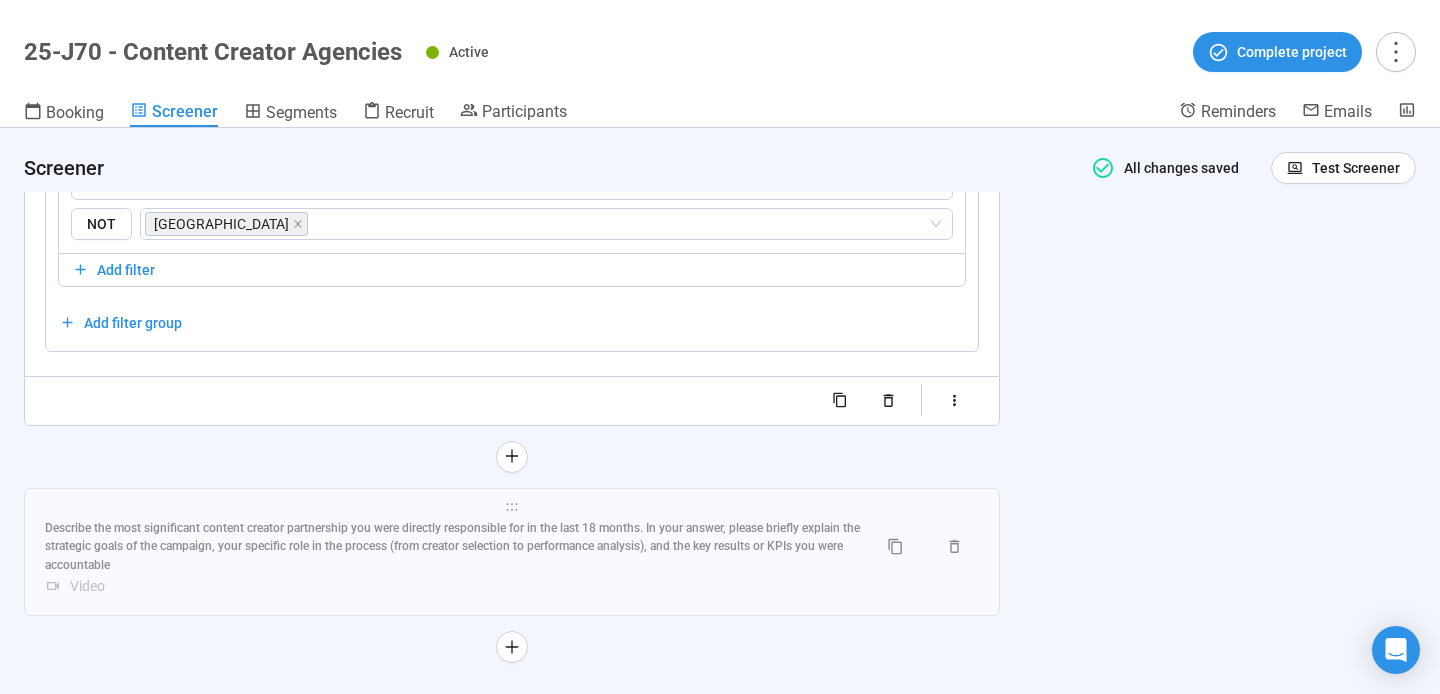 type 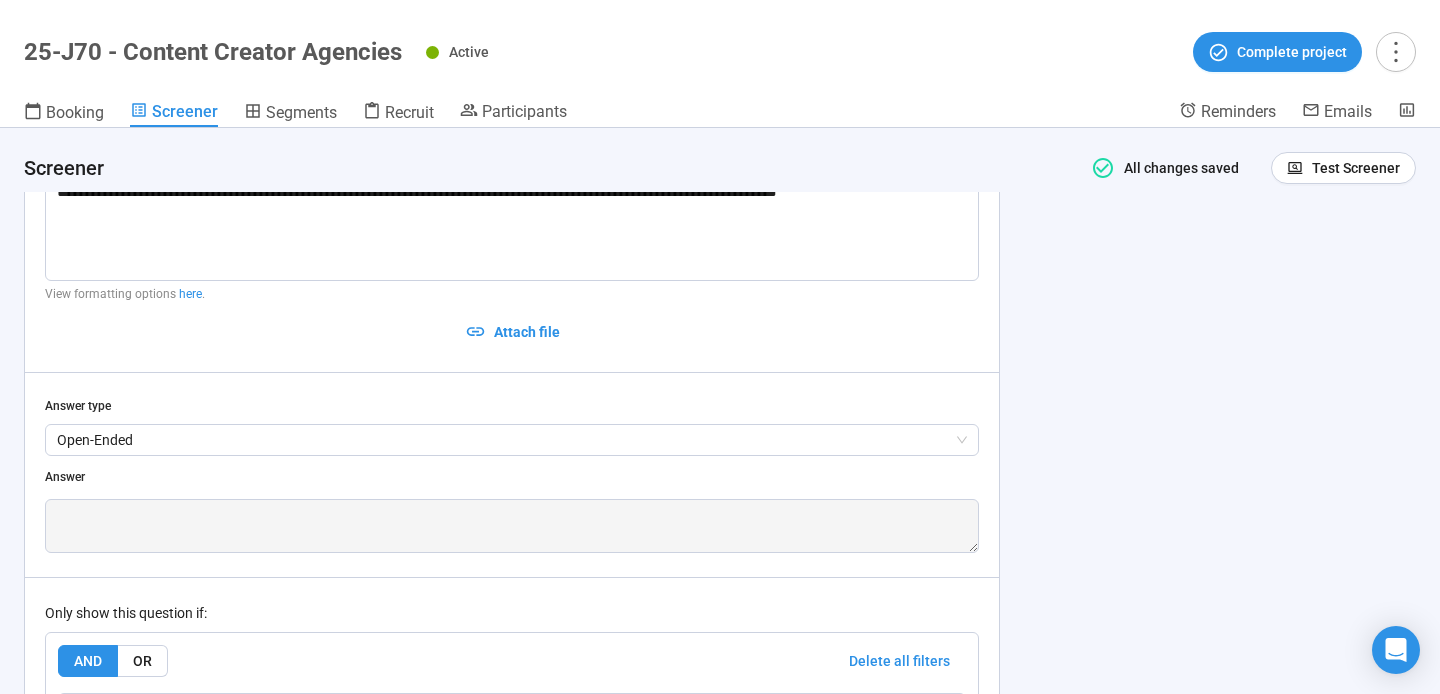 scroll, scrollTop: 11731, scrollLeft: 0, axis: vertical 